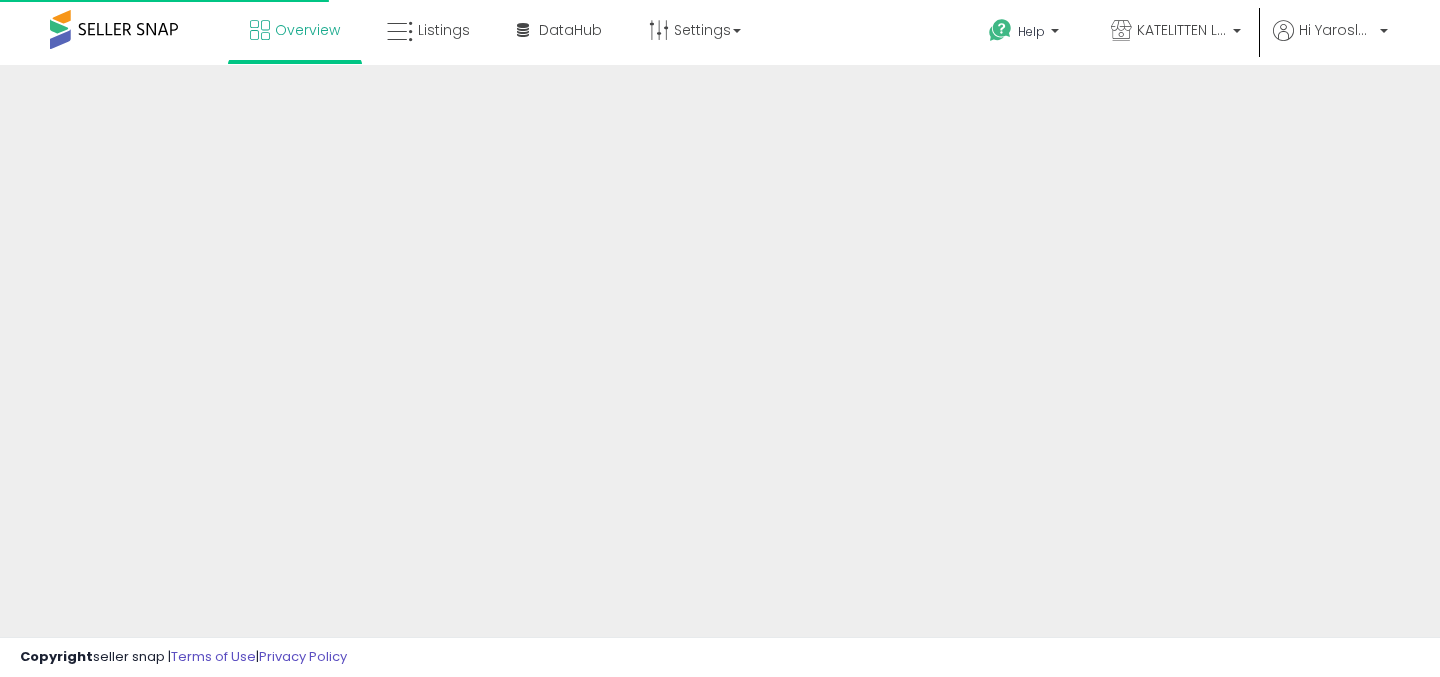 scroll, scrollTop: 0, scrollLeft: 0, axis: both 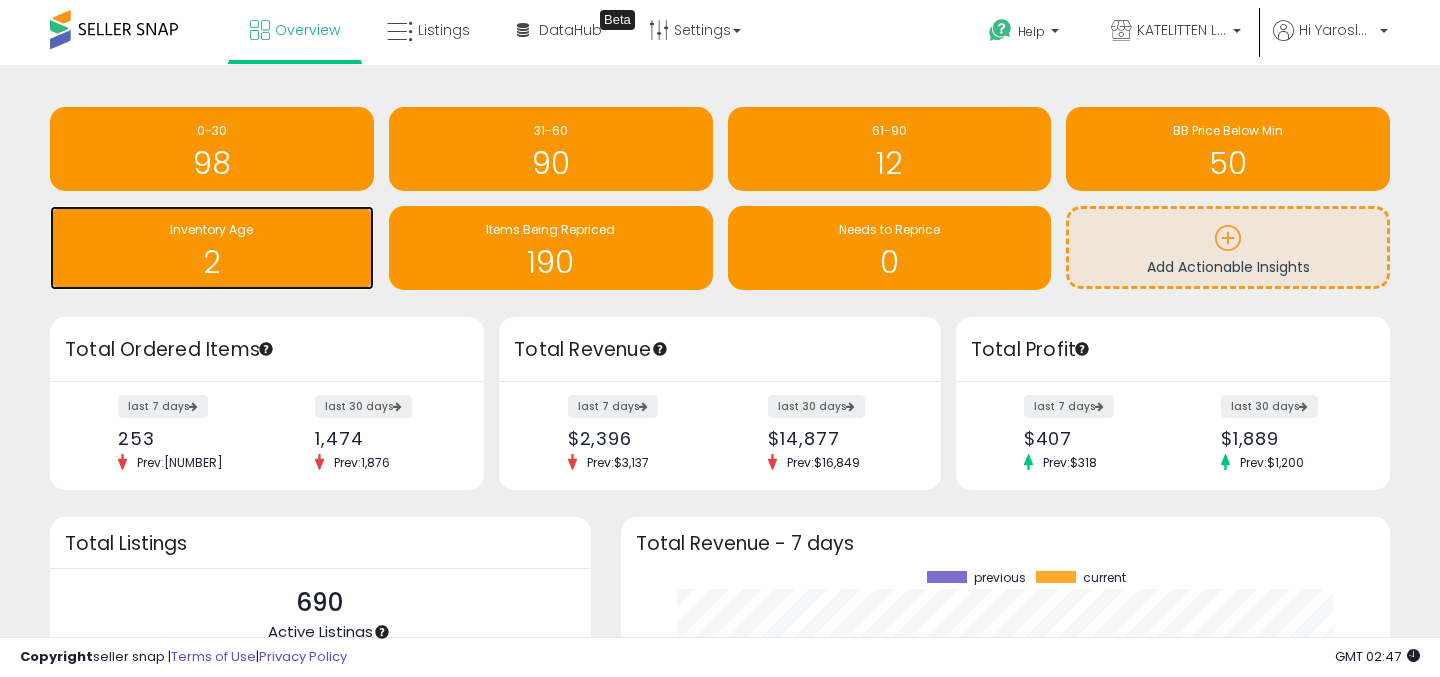 click on "2" at bounding box center (212, 262) 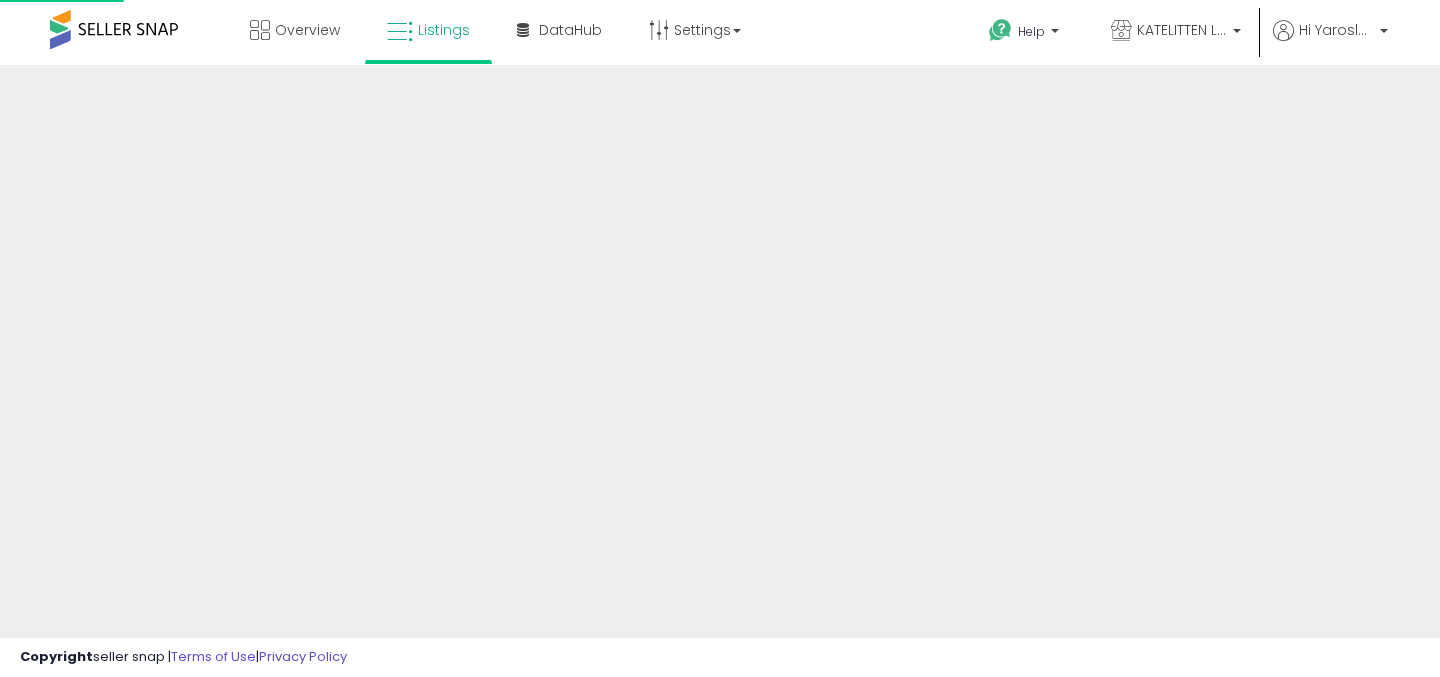 scroll, scrollTop: 0, scrollLeft: 0, axis: both 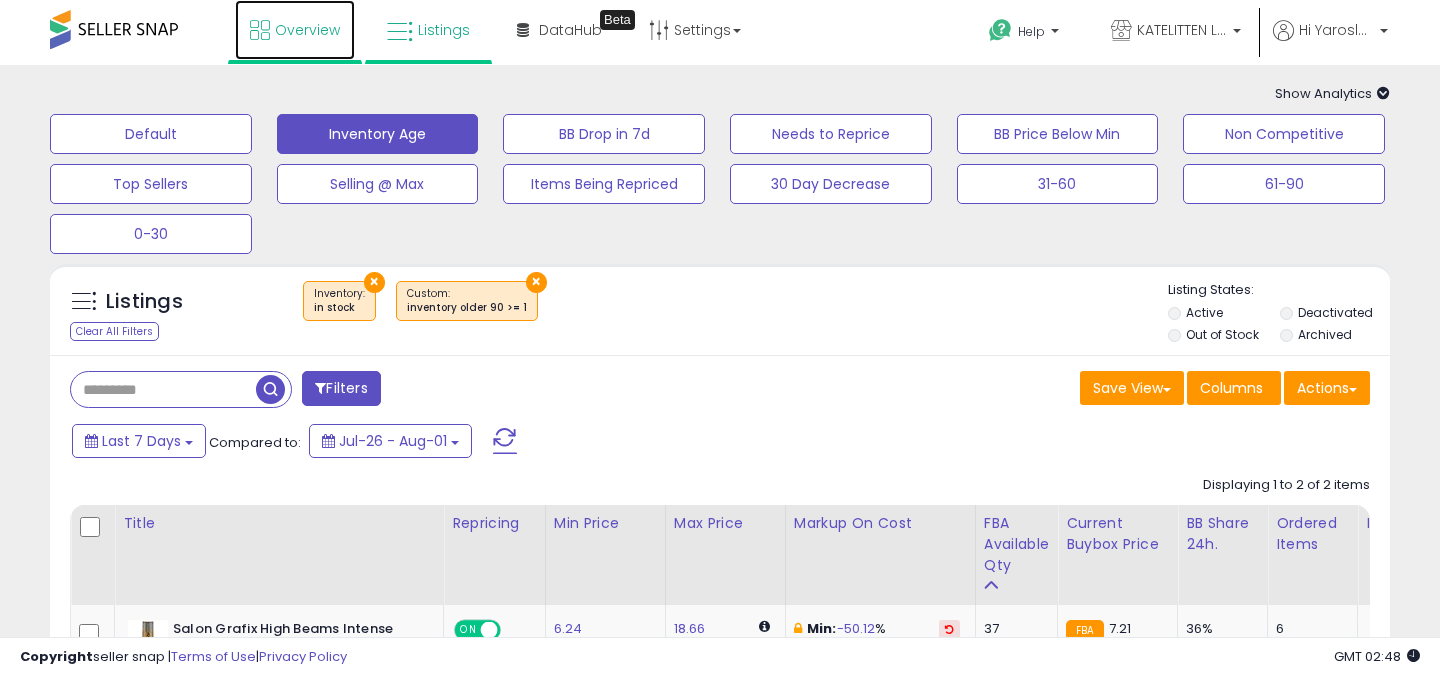 click on "Overview" at bounding box center (307, 30) 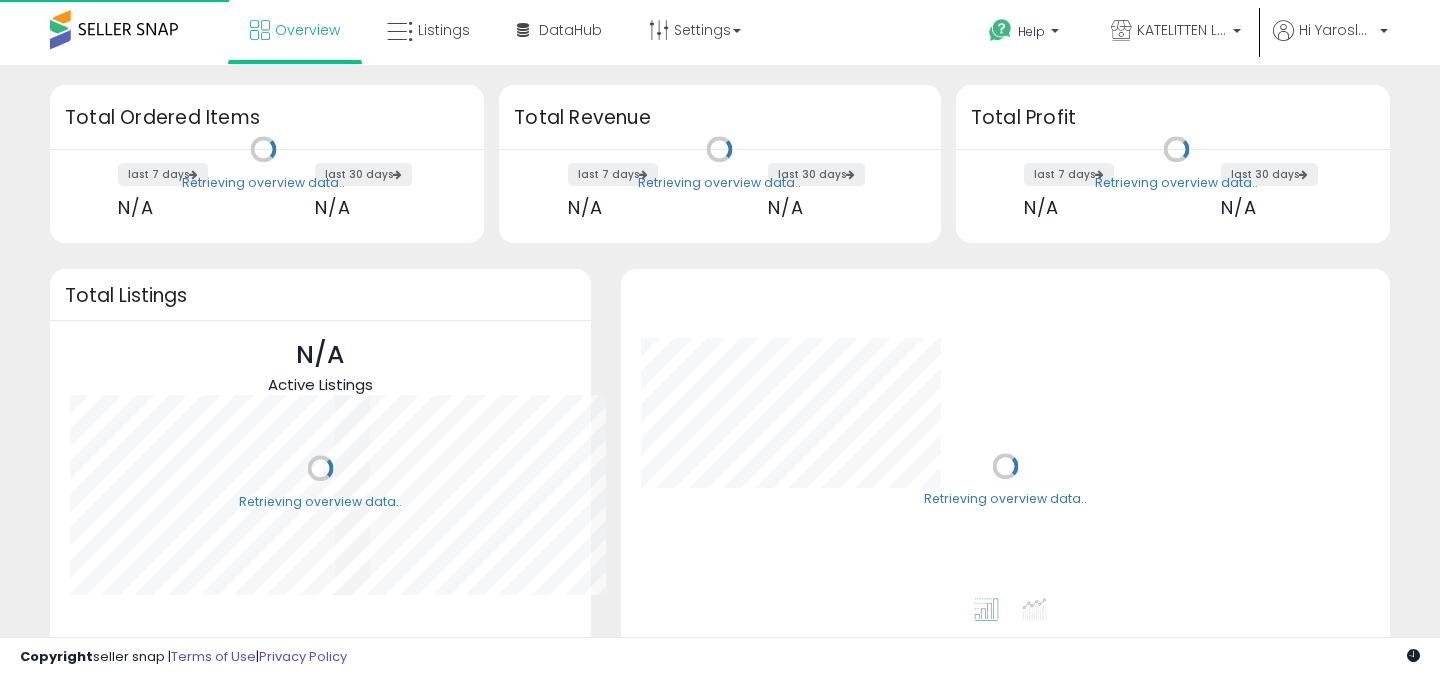 scroll, scrollTop: 0, scrollLeft: 0, axis: both 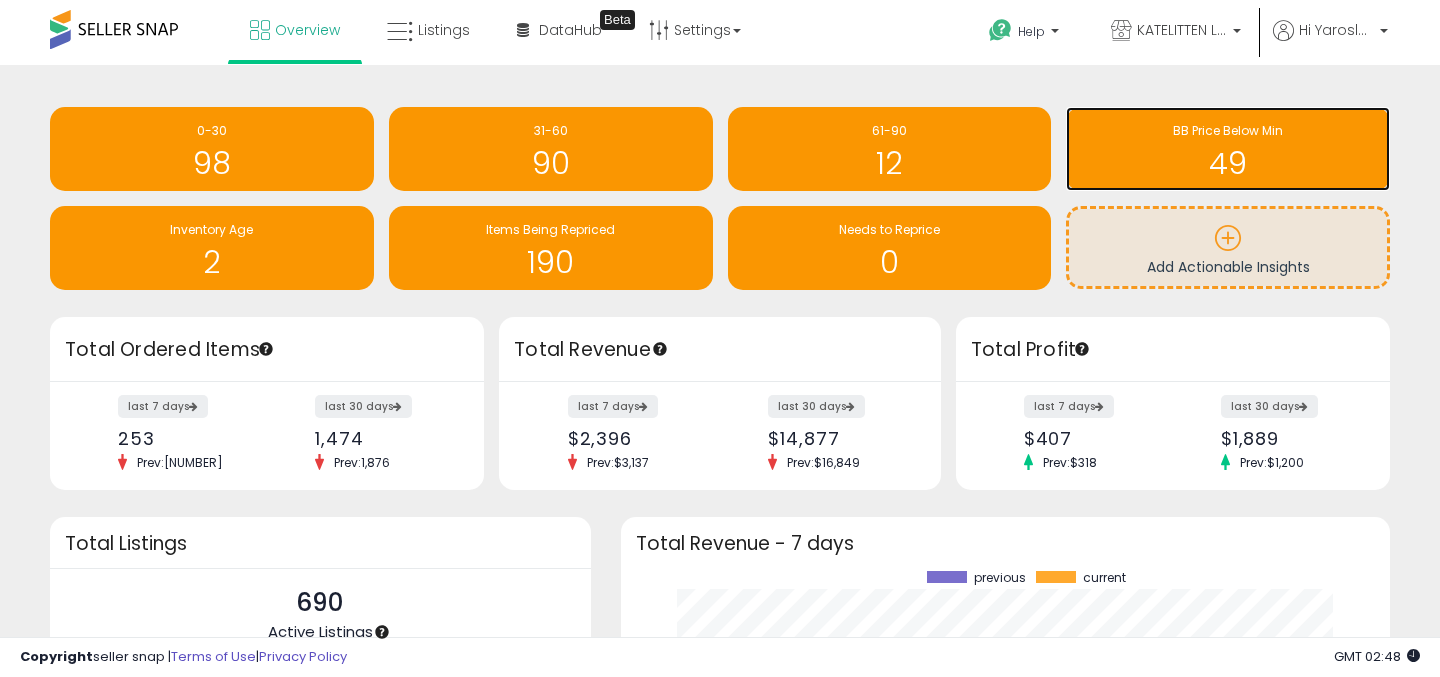 click on "49" at bounding box center [1228, 163] 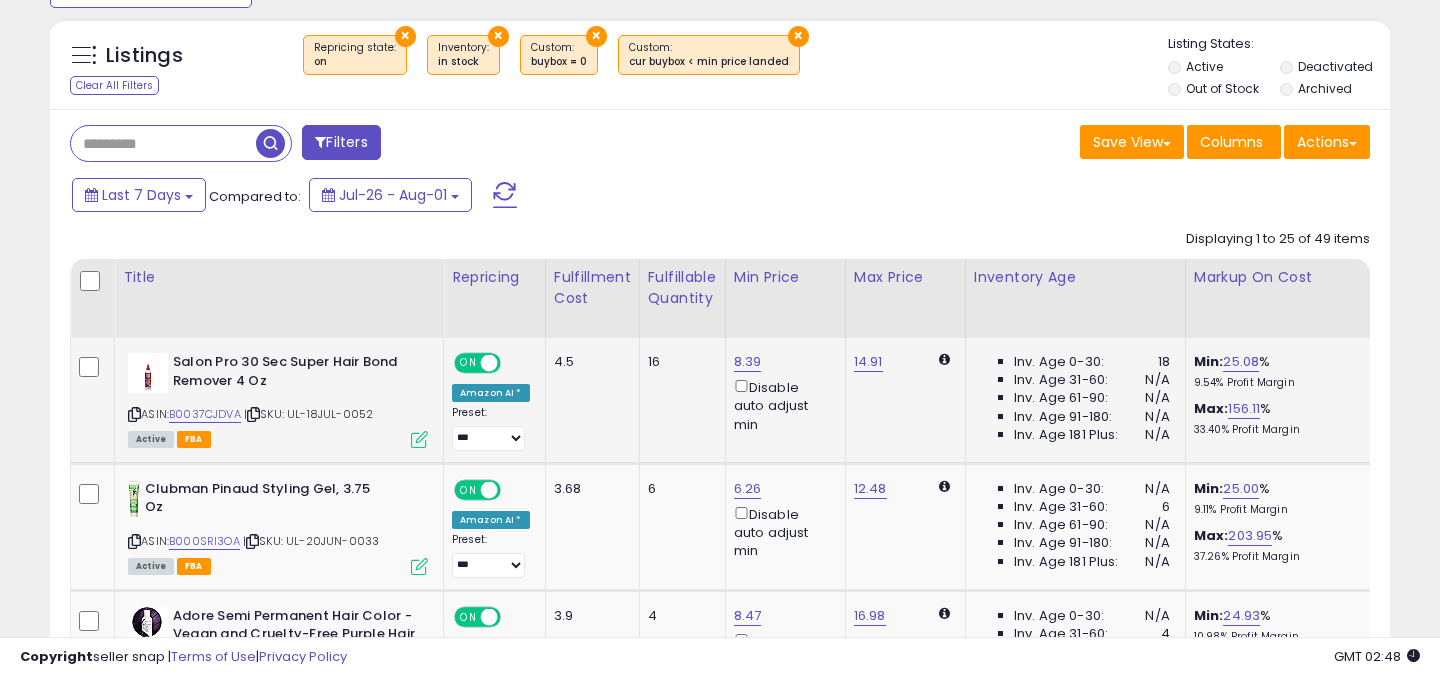 scroll, scrollTop: 302, scrollLeft: 0, axis: vertical 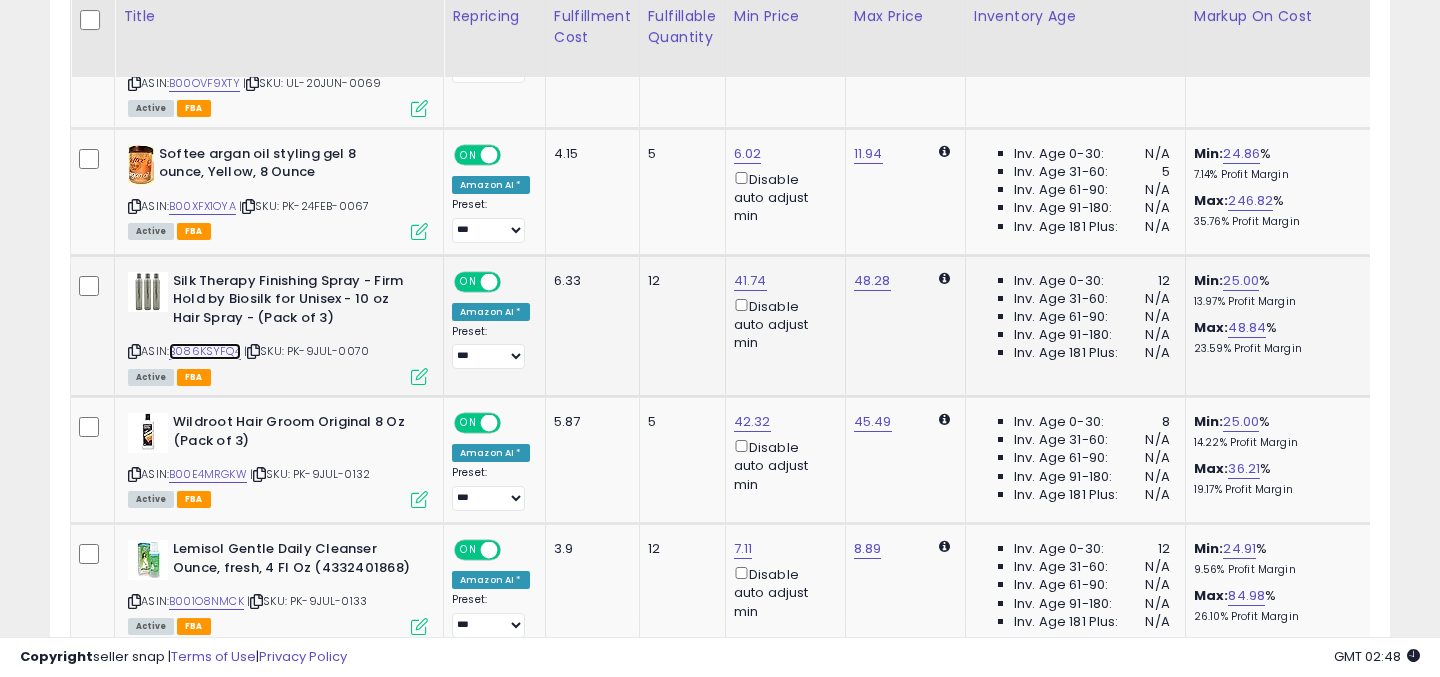 click on "B086KSYFQ4" at bounding box center (205, 351) 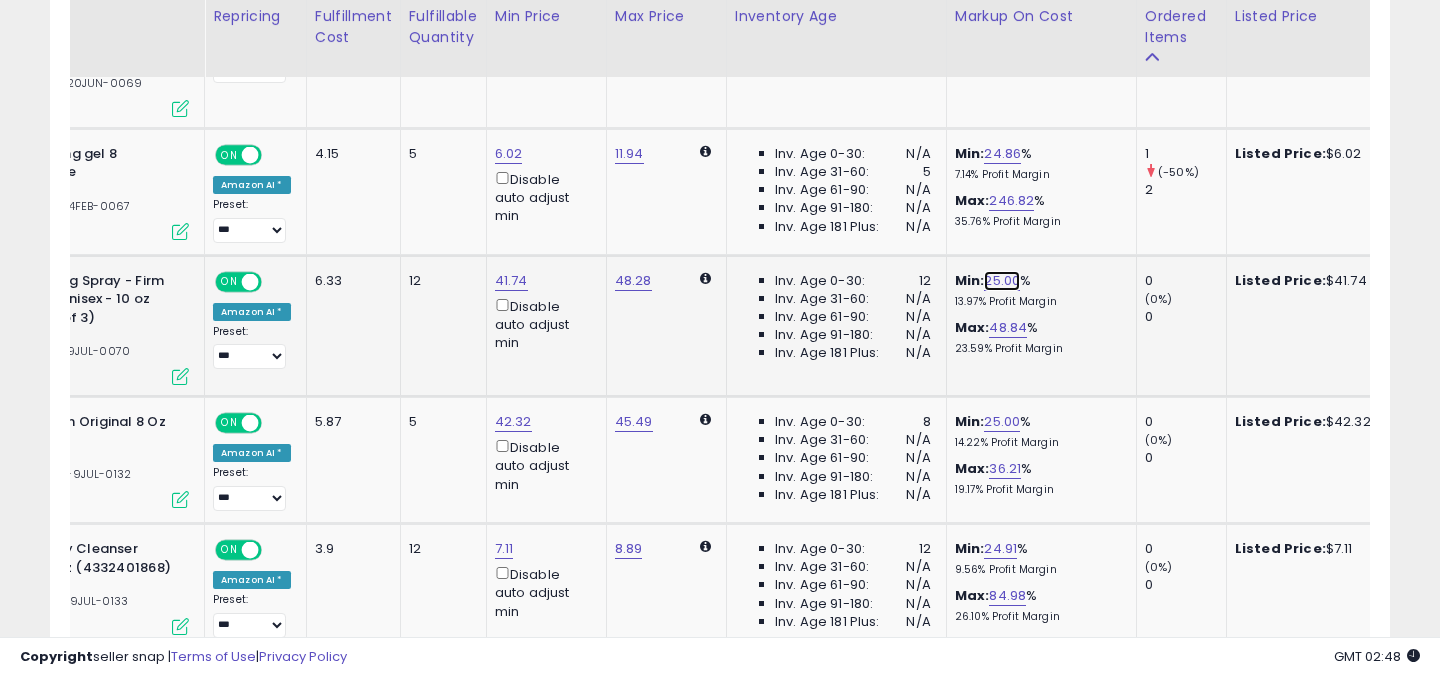 click on "25.00" at bounding box center [1002, 281] 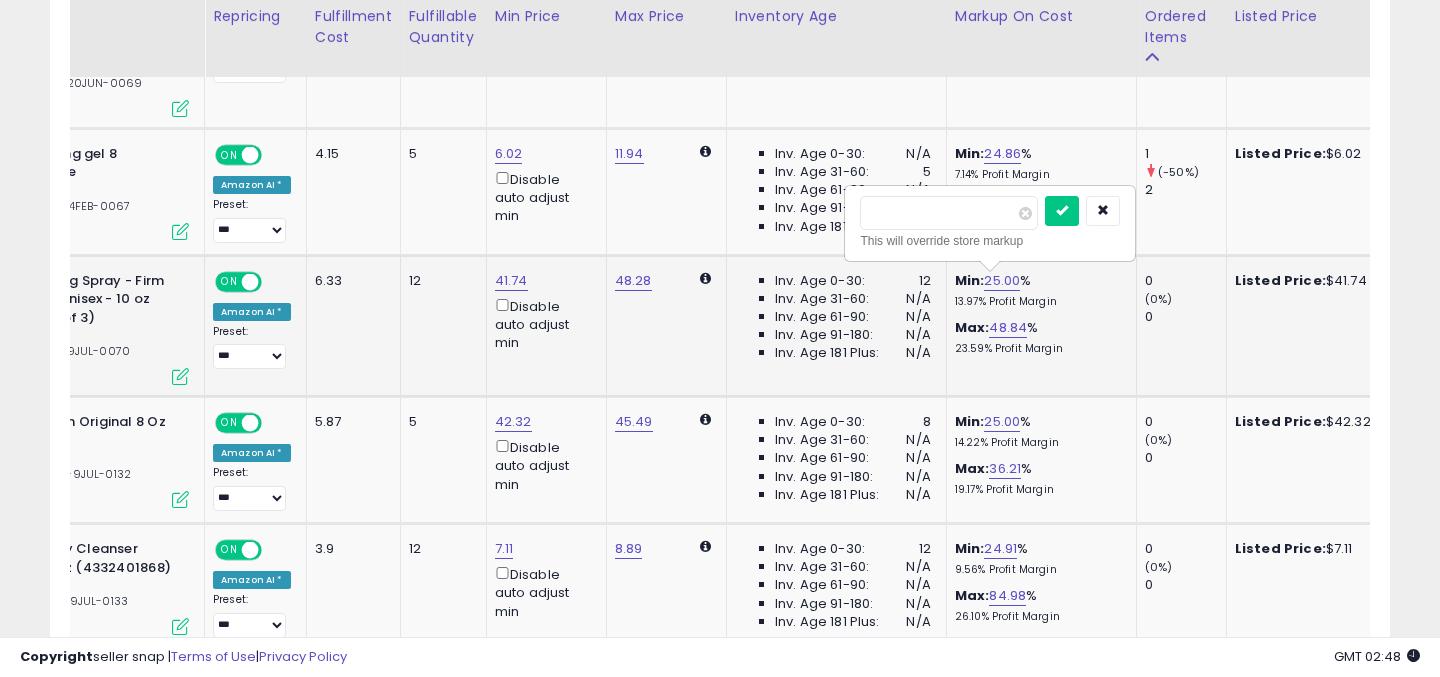 drag, startPoint x: 881, startPoint y: 212, endPoint x: 864, endPoint y: 212, distance: 17 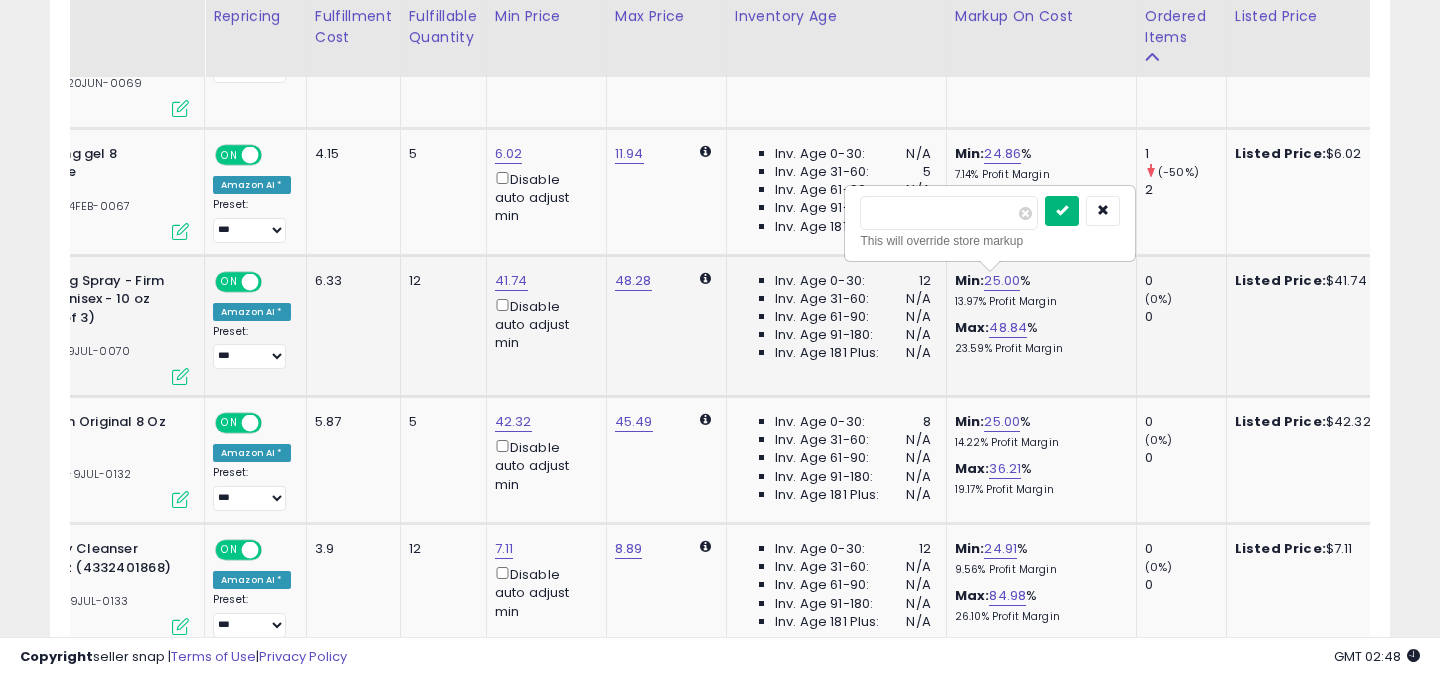 type on "*****" 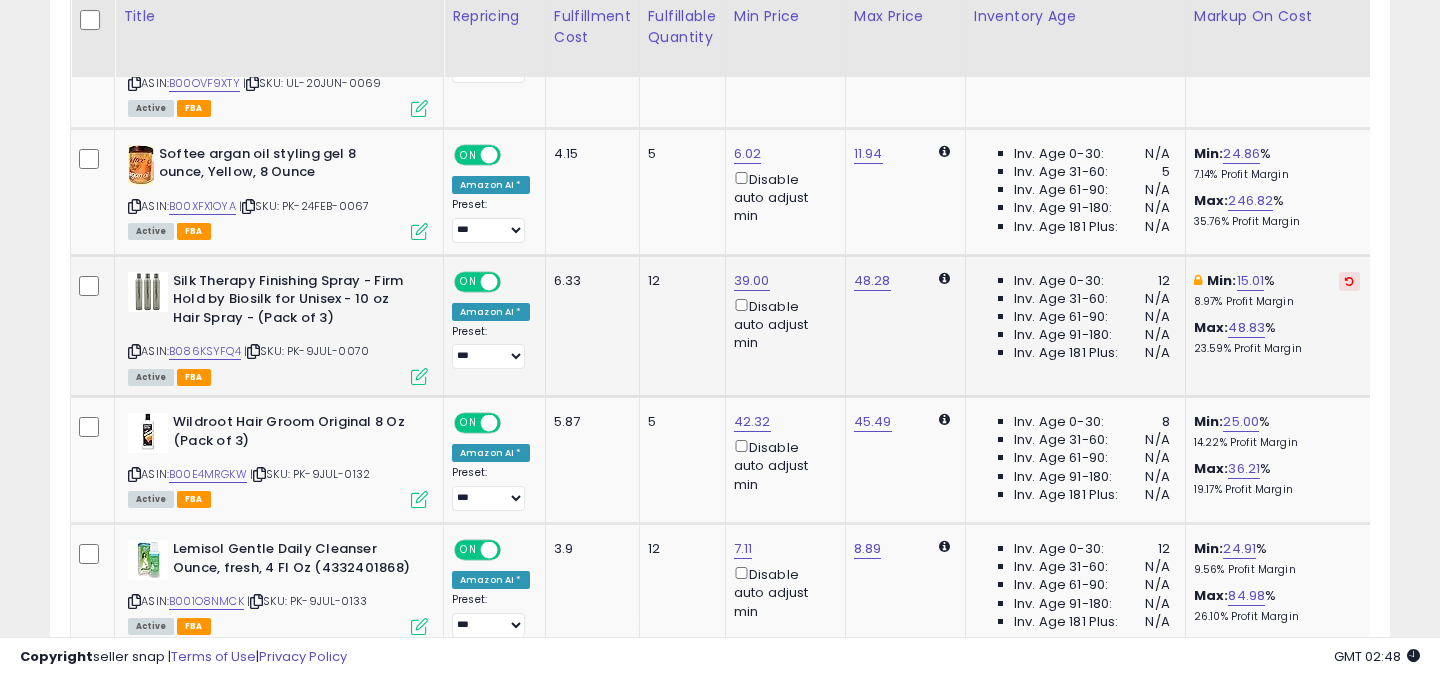 click at bounding box center [134, 351] 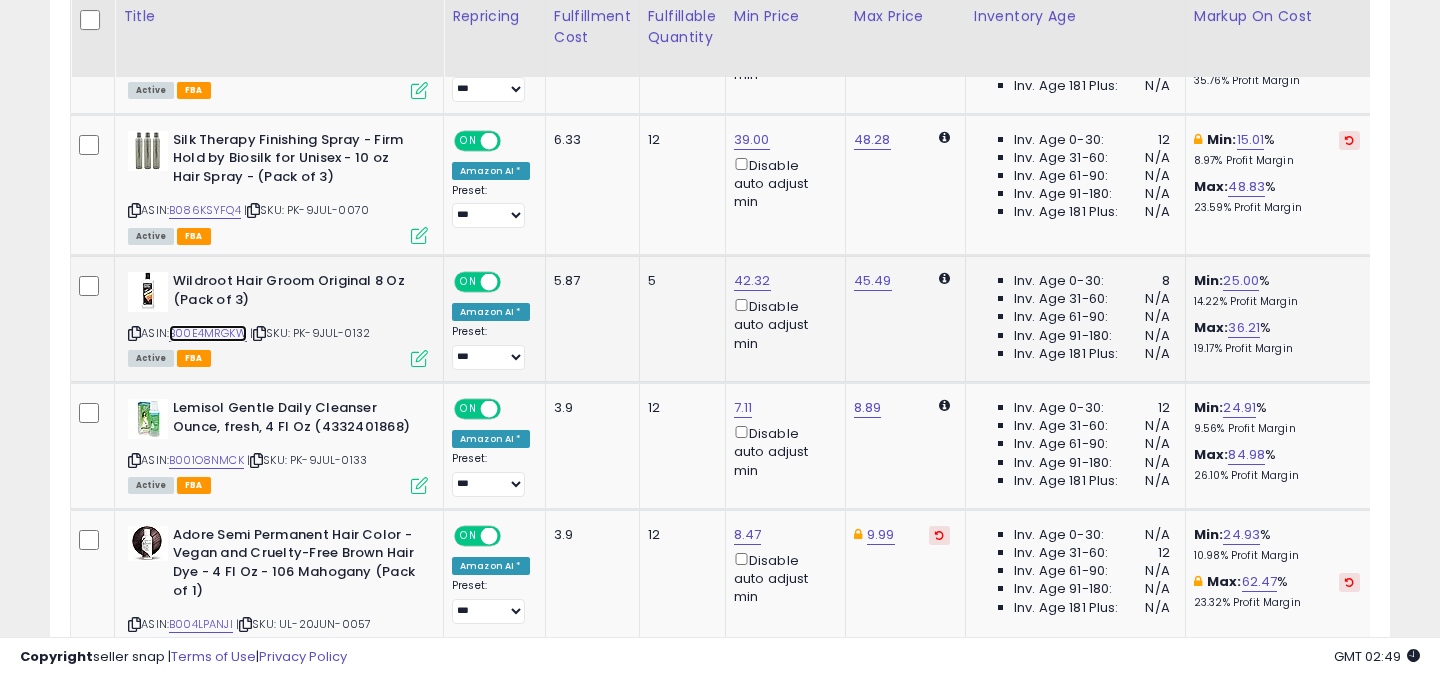 click on "B00E4MRGKW" at bounding box center [208, 333] 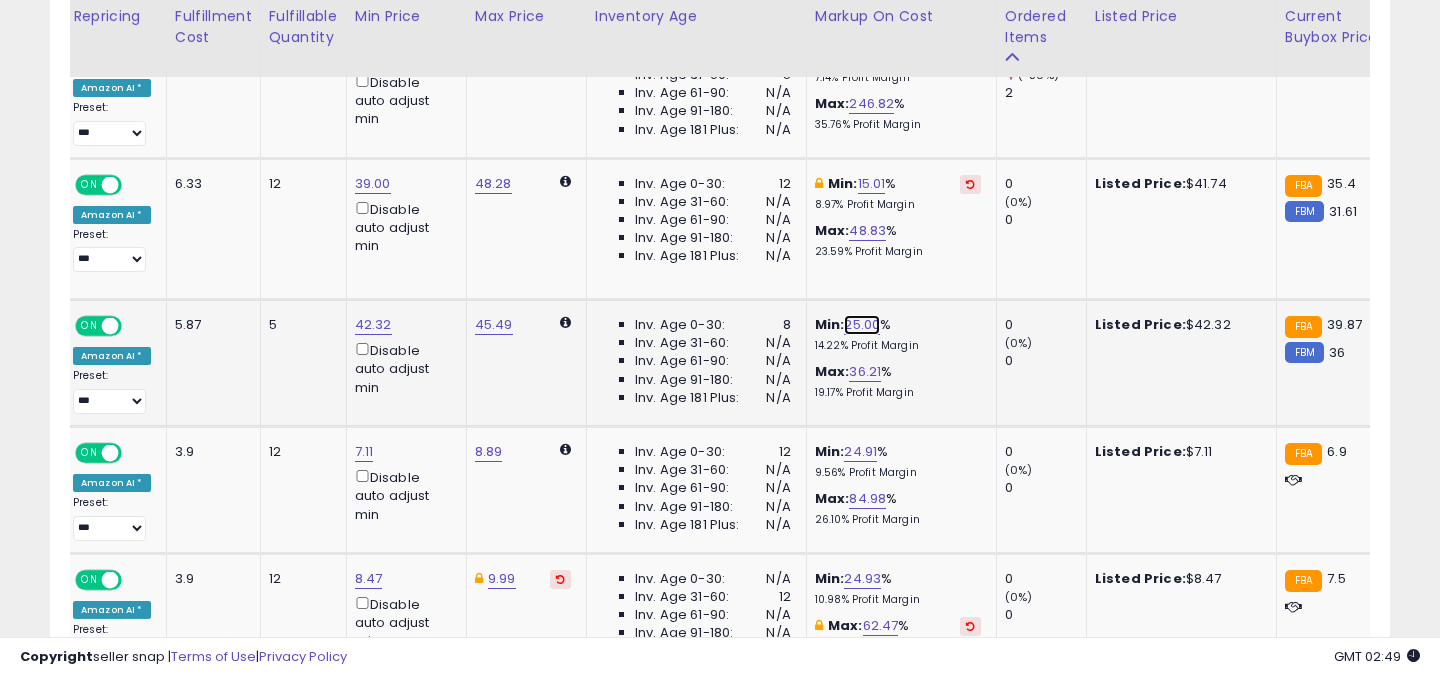 click on "25.00" at bounding box center (862, 325) 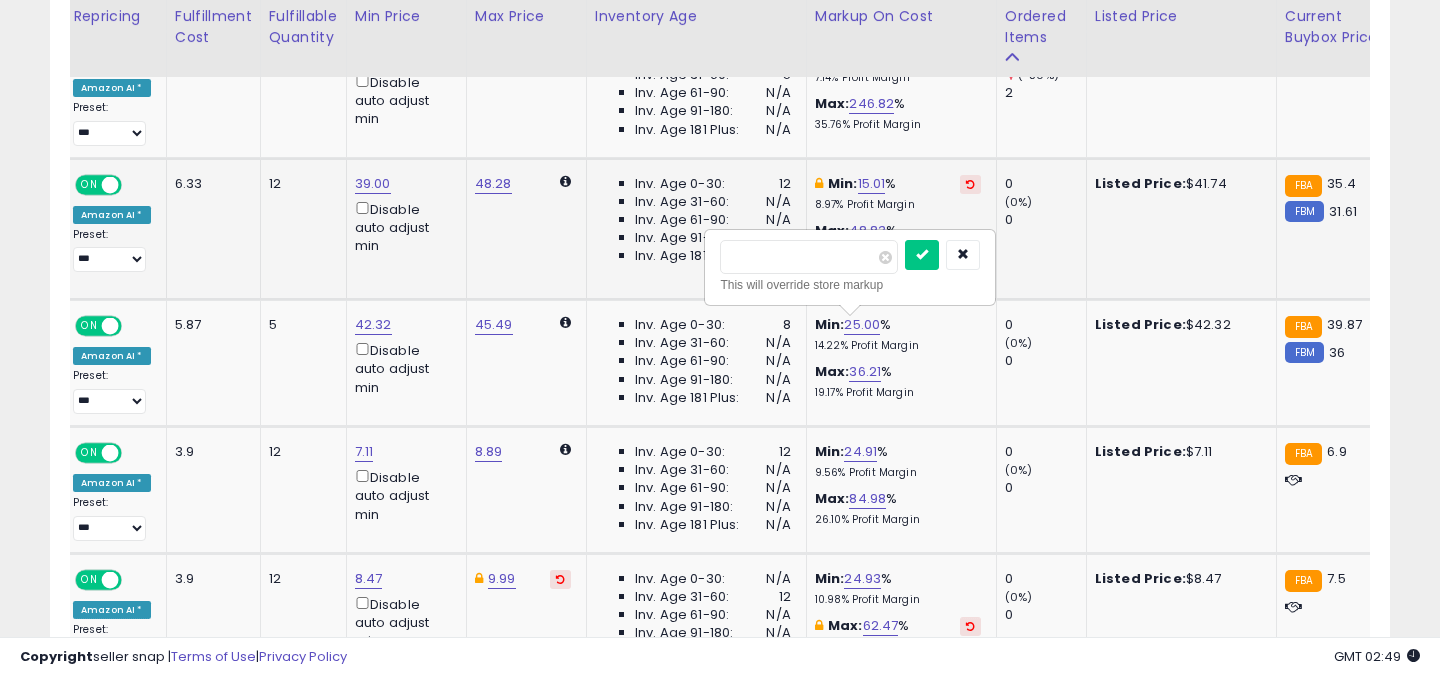 drag, startPoint x: 742, startPoint y: 258, endPoint x: 675, endPoint y: 258, distance: 67 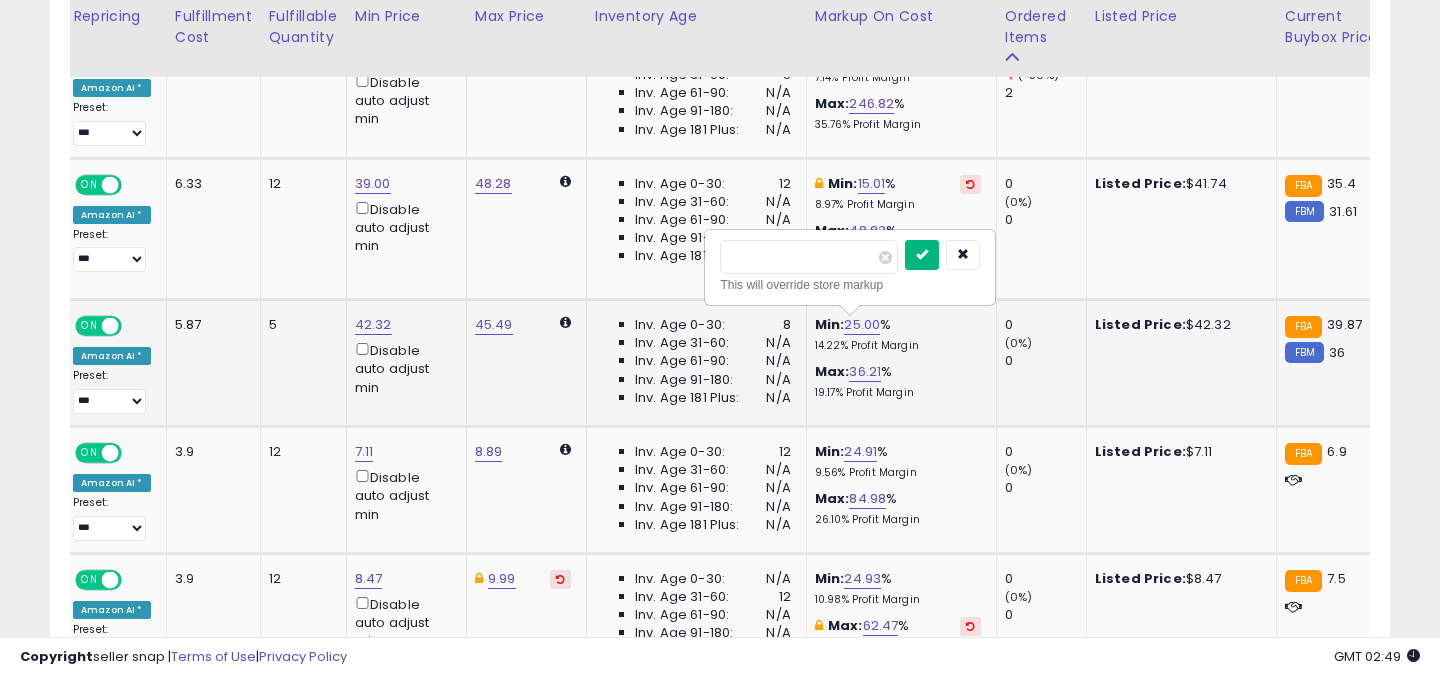 type on "*****" 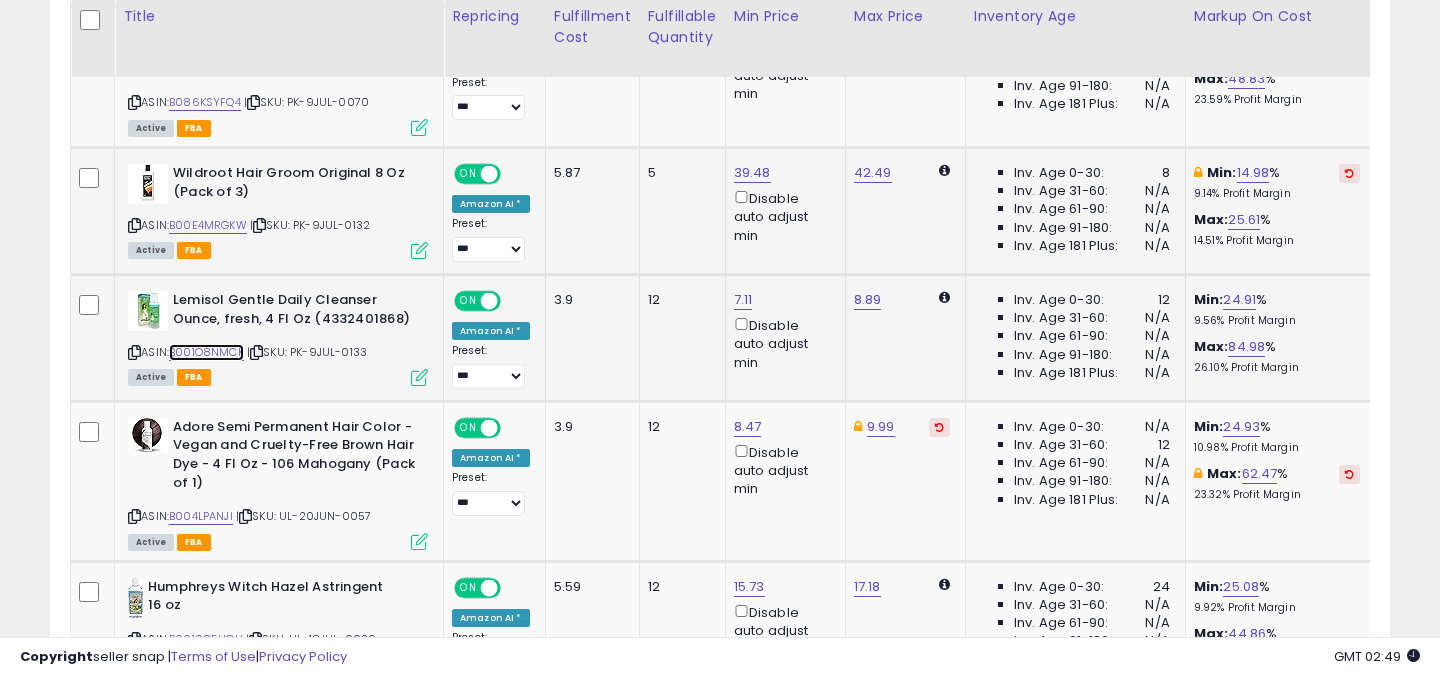click on "B001O8NMCK" at bounding box center (206, 352) 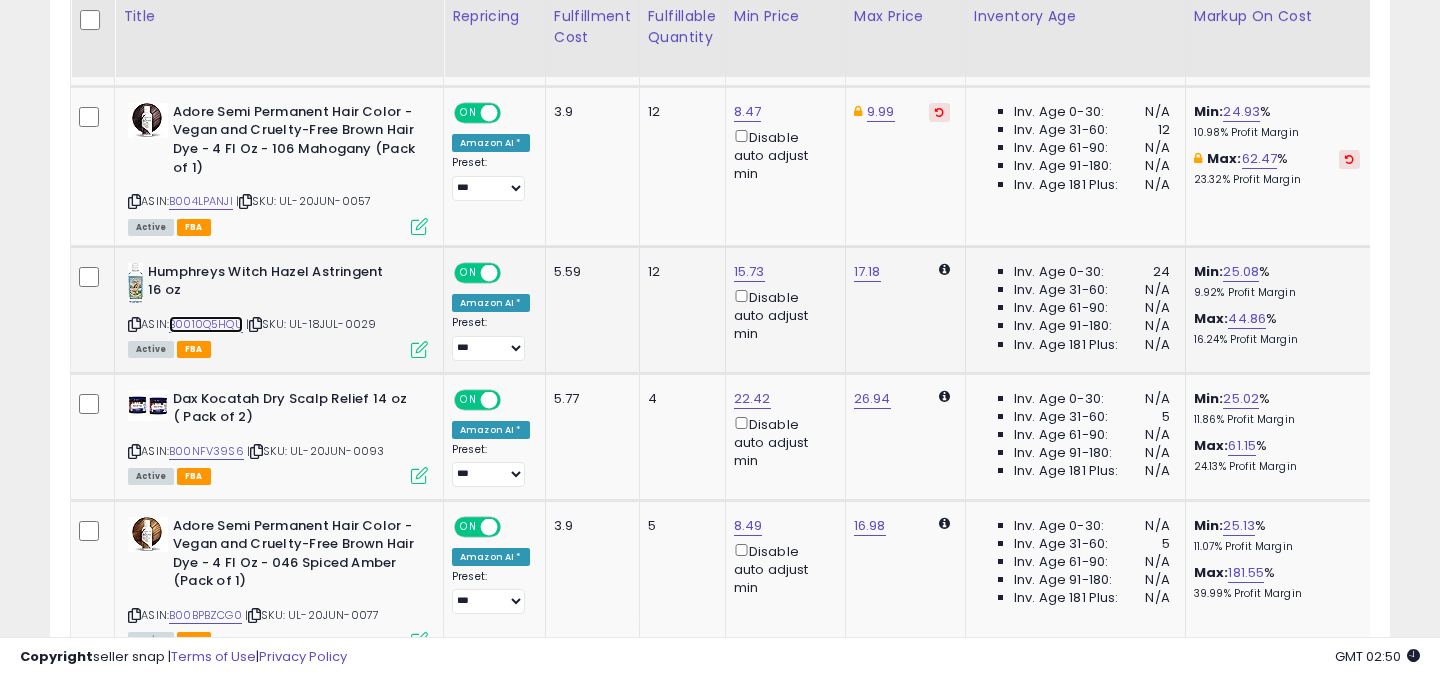 click on "B0010Q5HQU" at bounding box center (206, 324) 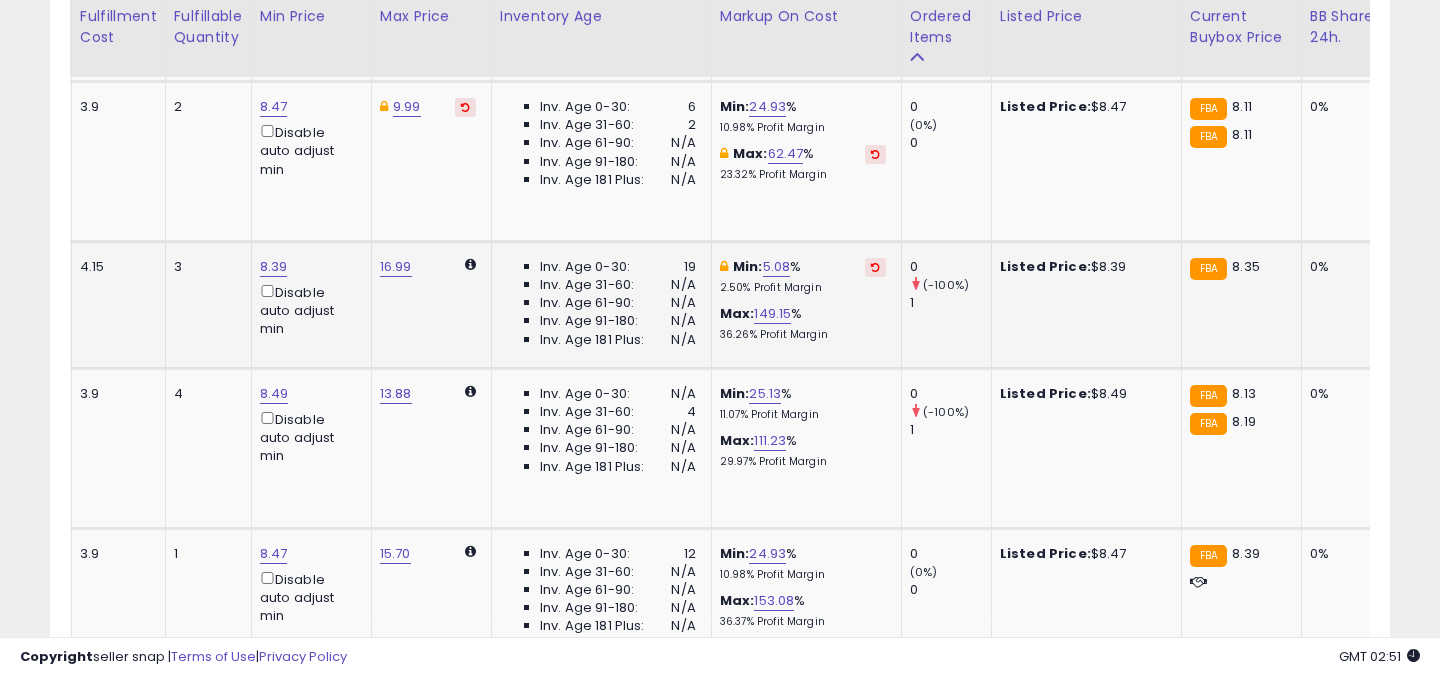 click at bounding box center [875, 267] 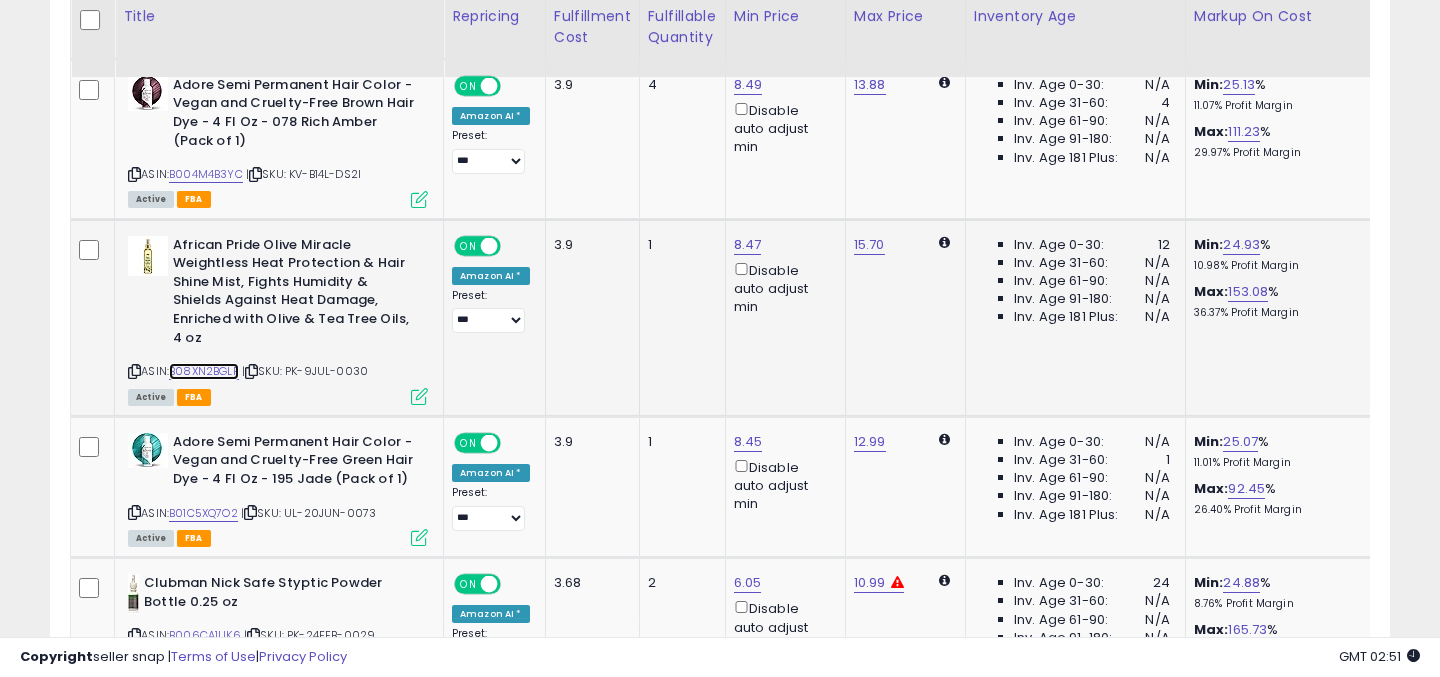 click on "B08XN2BGLF" at bounding box center (204, 371) 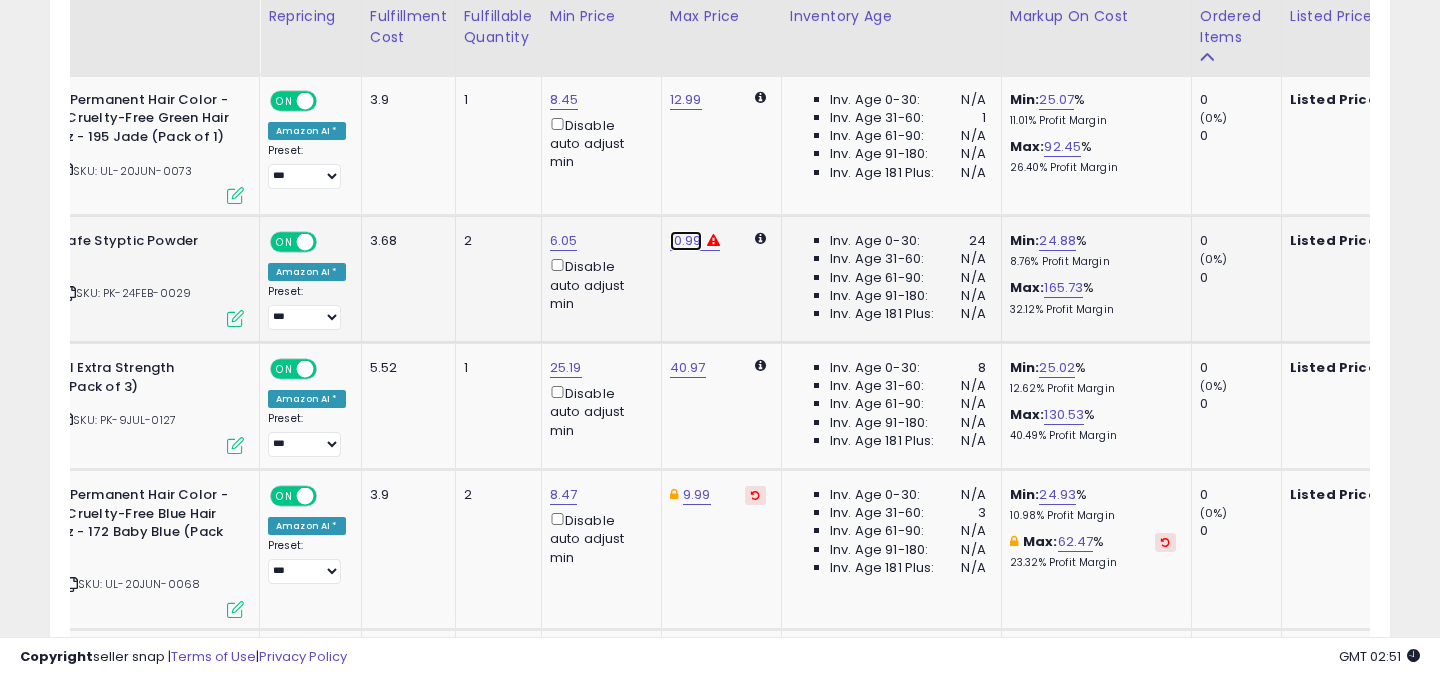 click on "10.99" at bounding box center (684, -2783) 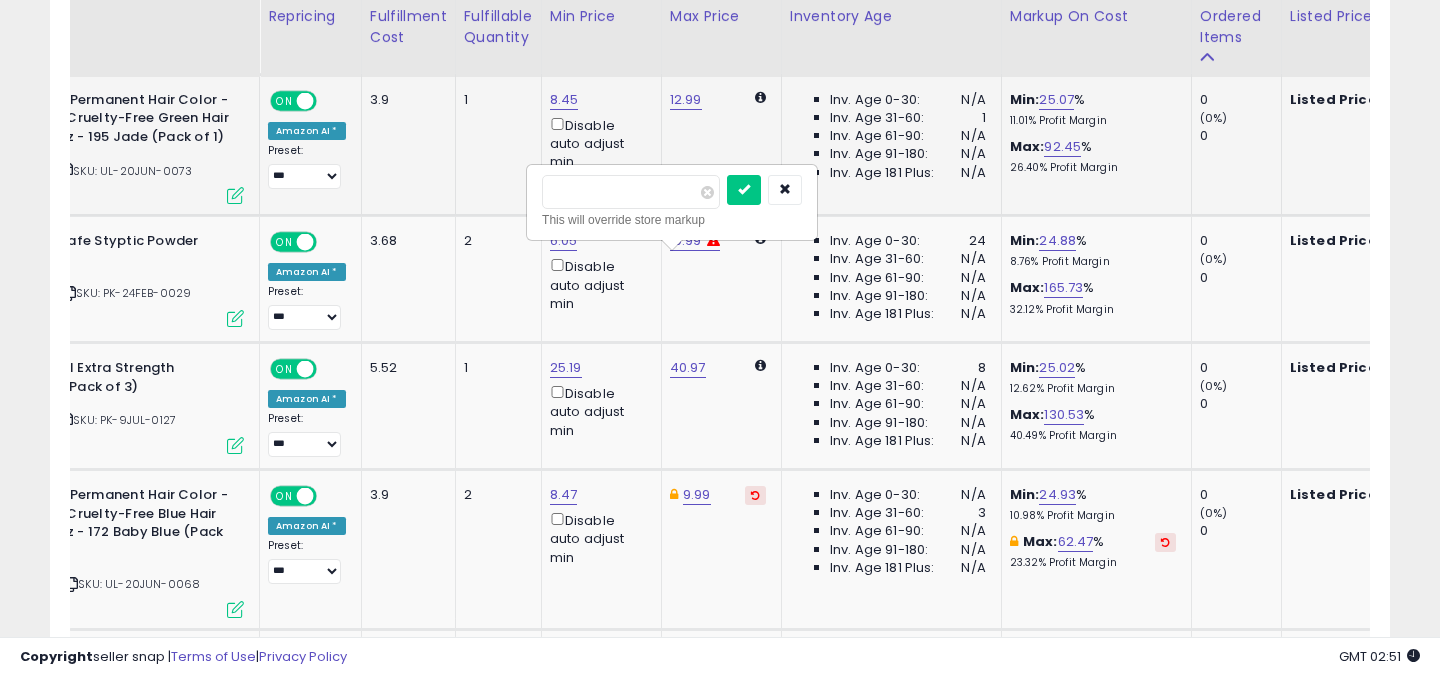 drag, startPoint x: 571, startPoint y: 195, endPoint x: 498, endPoint y: 202, distance: 73.33485 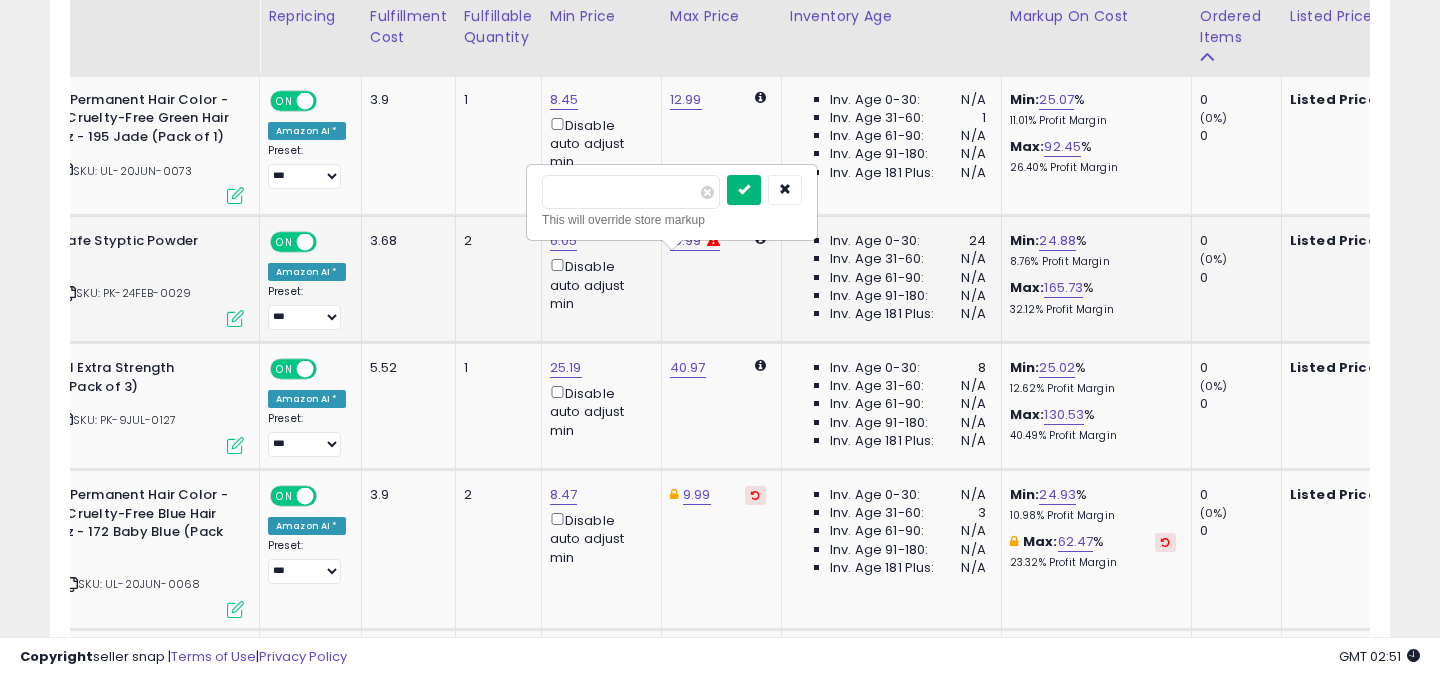 type on "****" 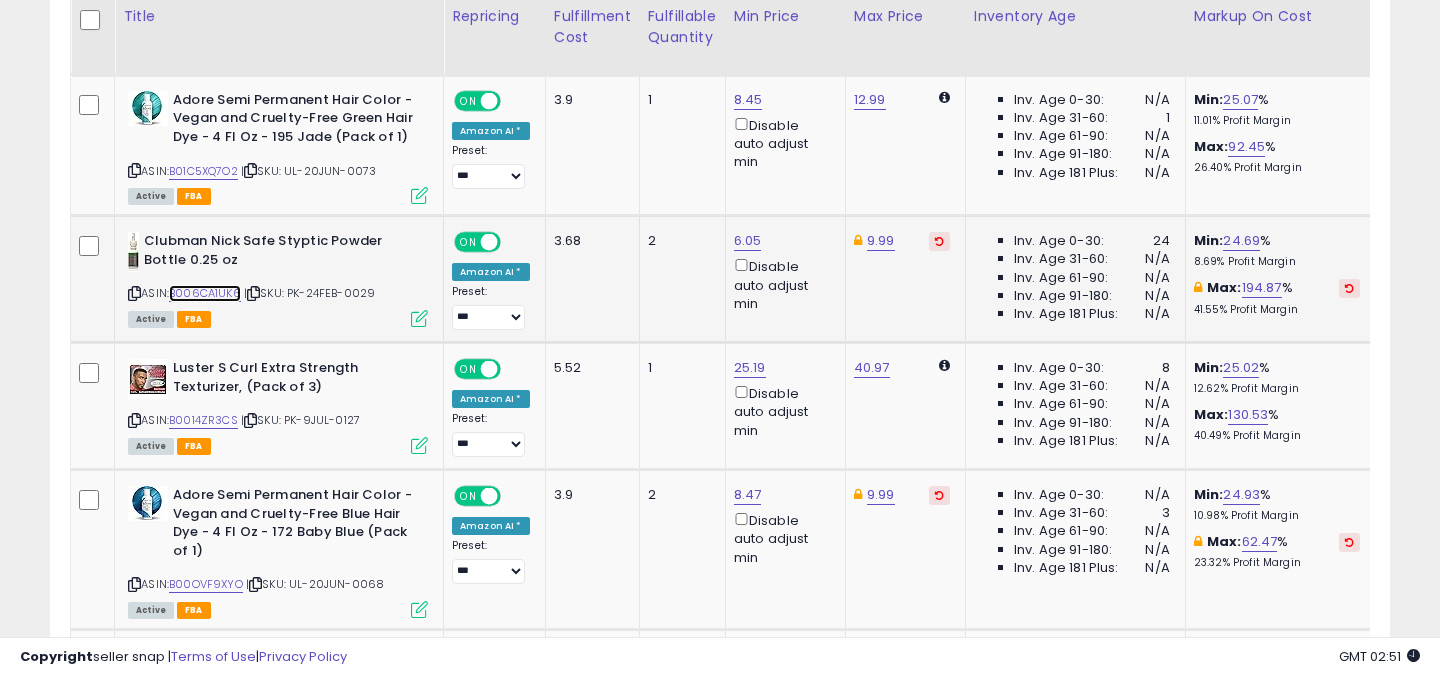 click on "B006CA1UK6" at bounding box center [205, 293] 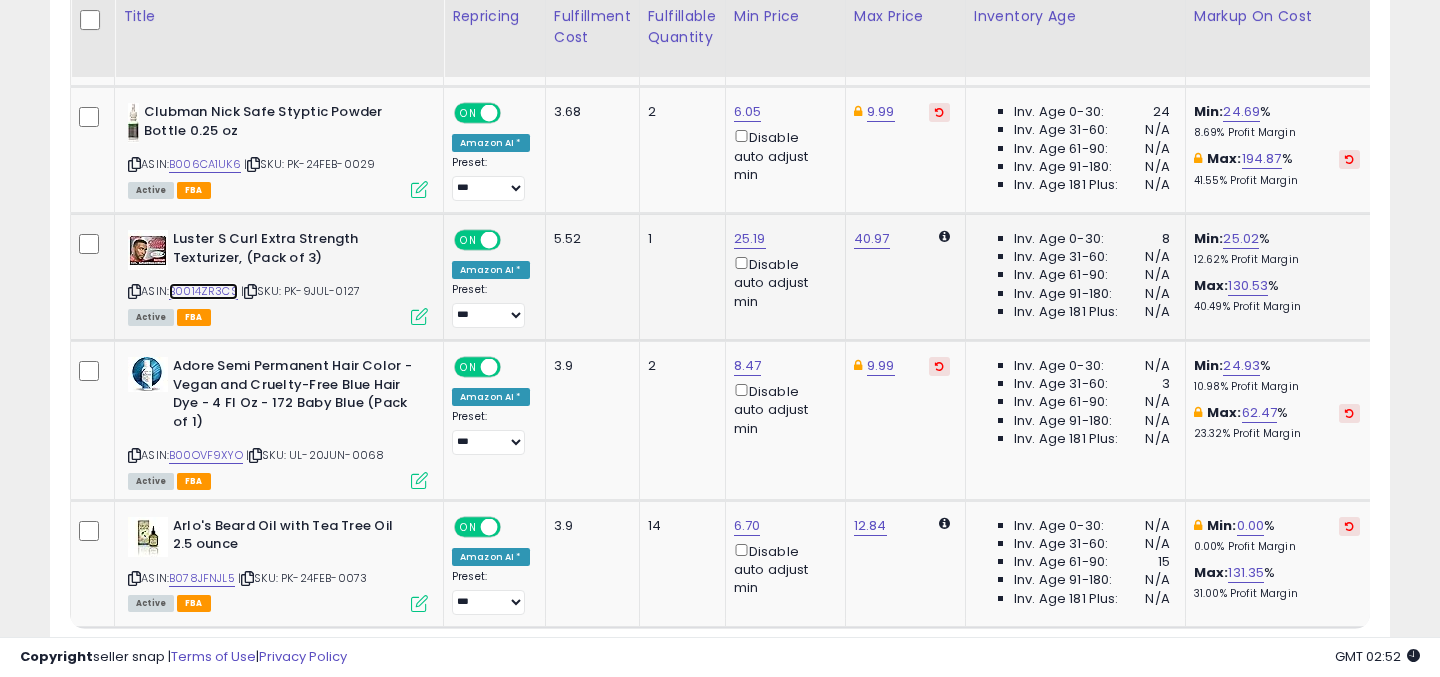 click on "B0014ZR3CS" at bounding box center (203, 291) 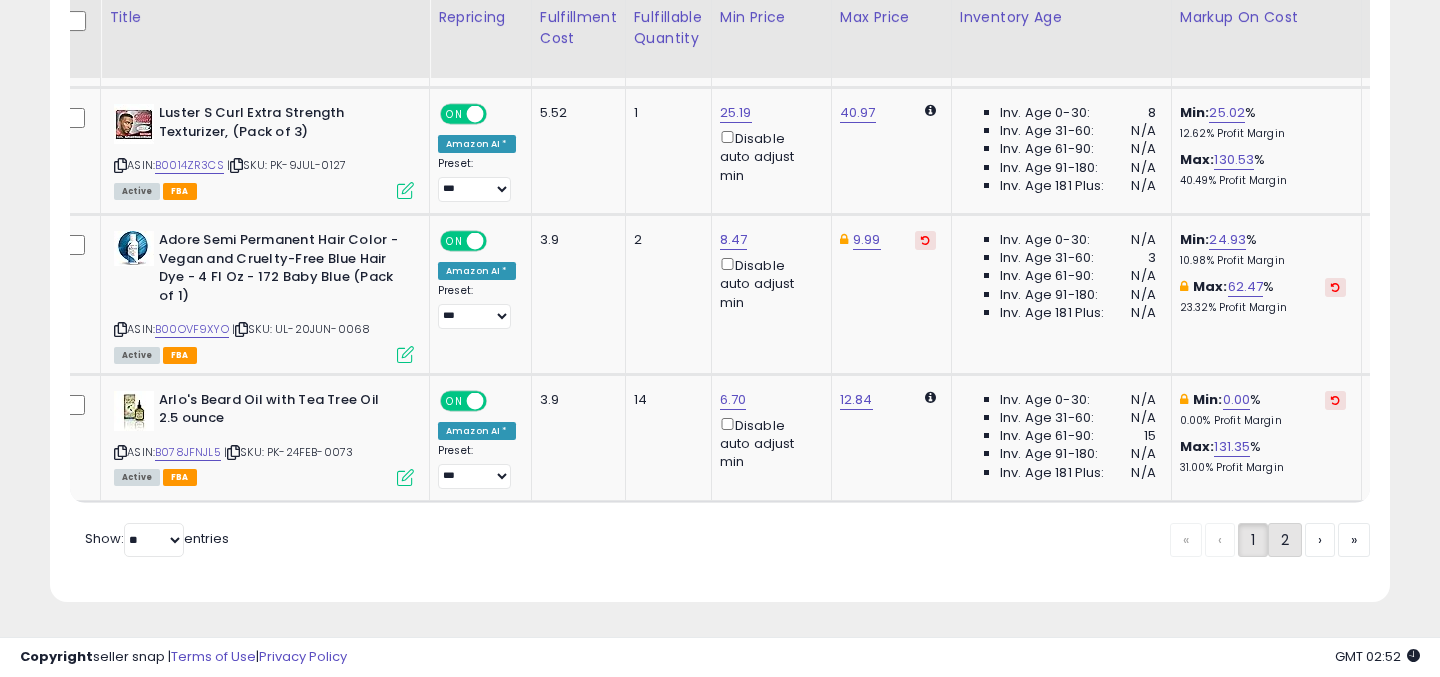 click on "2" 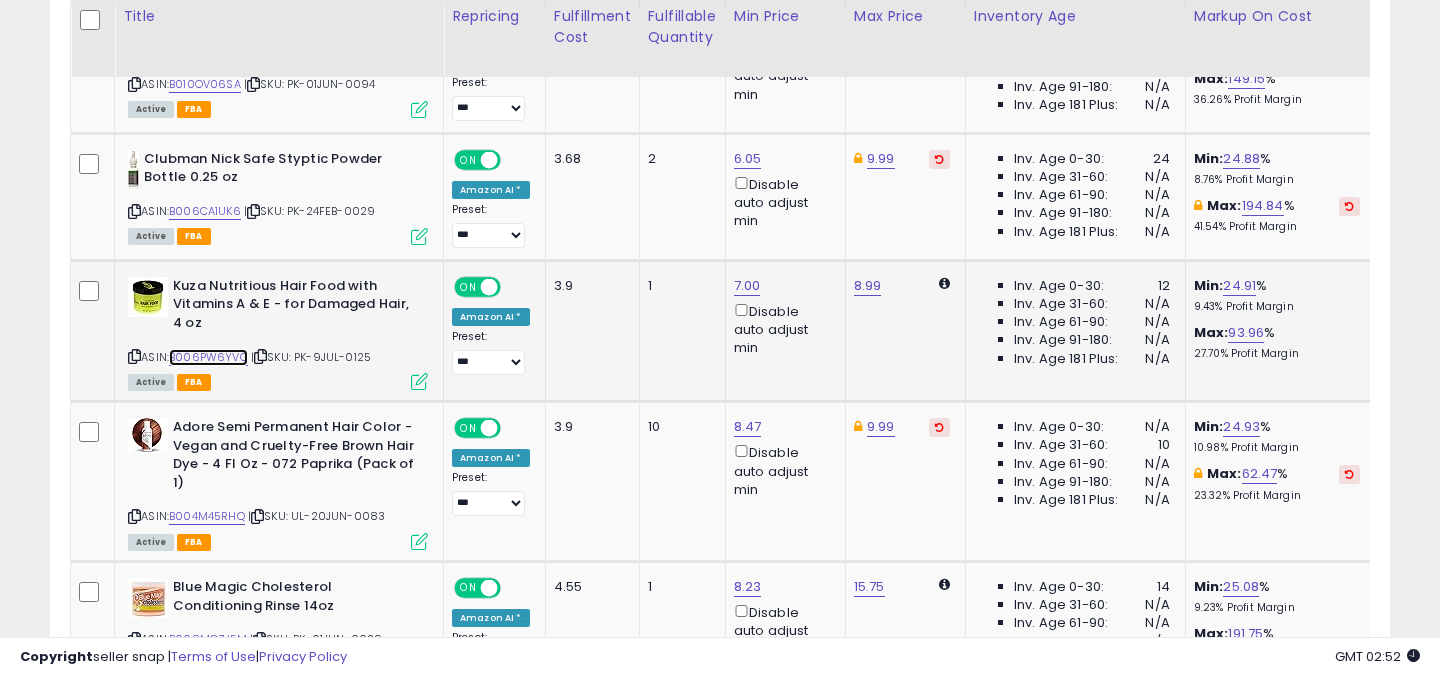 click on "B006PW6YVQ" at bounding box center [208, 357] 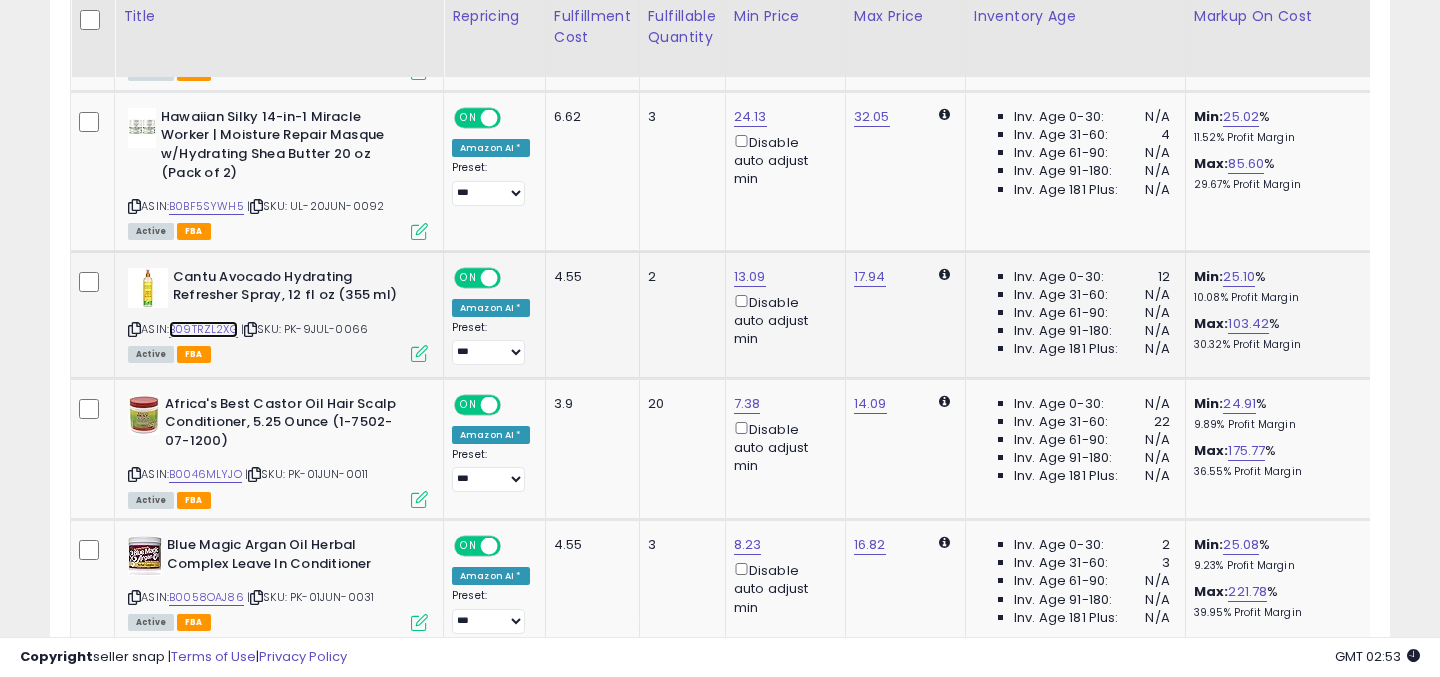 click on "B09TRZL2XG" at bounding box center (203, 329) 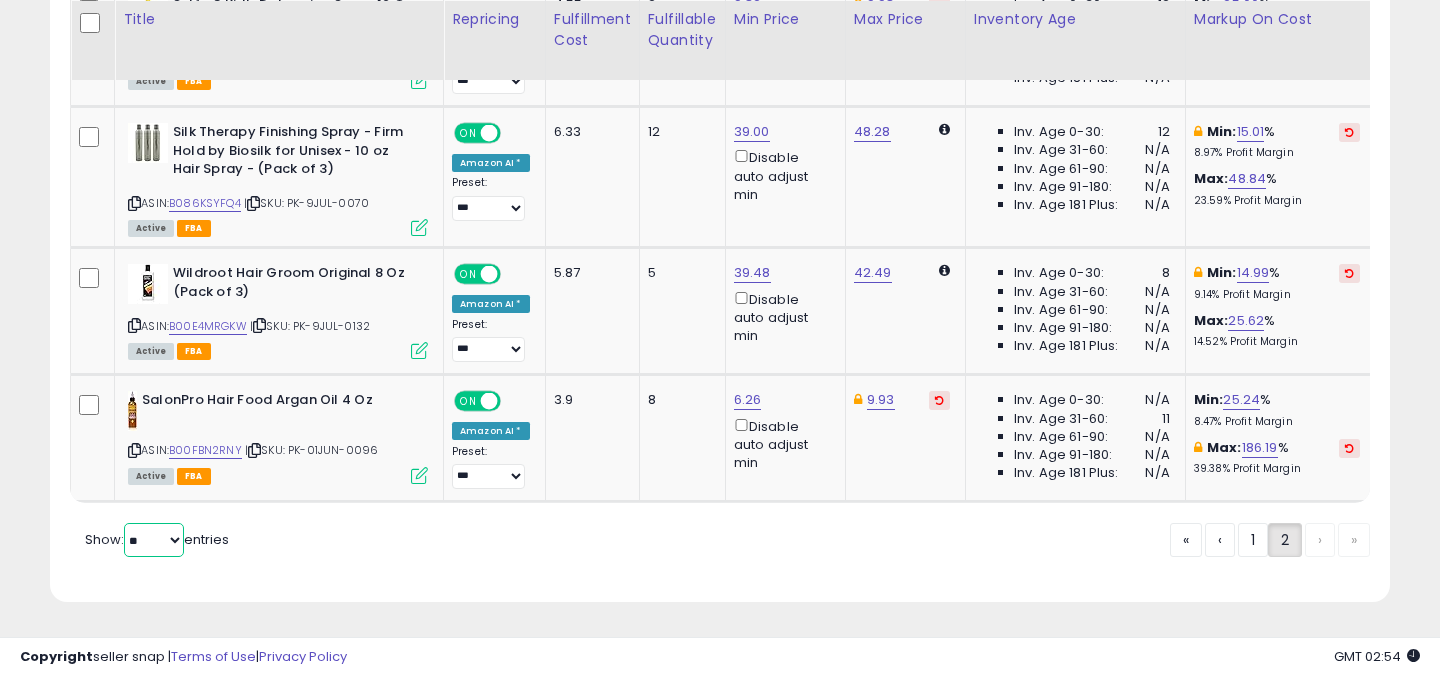 click on "**
**" at bounding box center (154, 540) 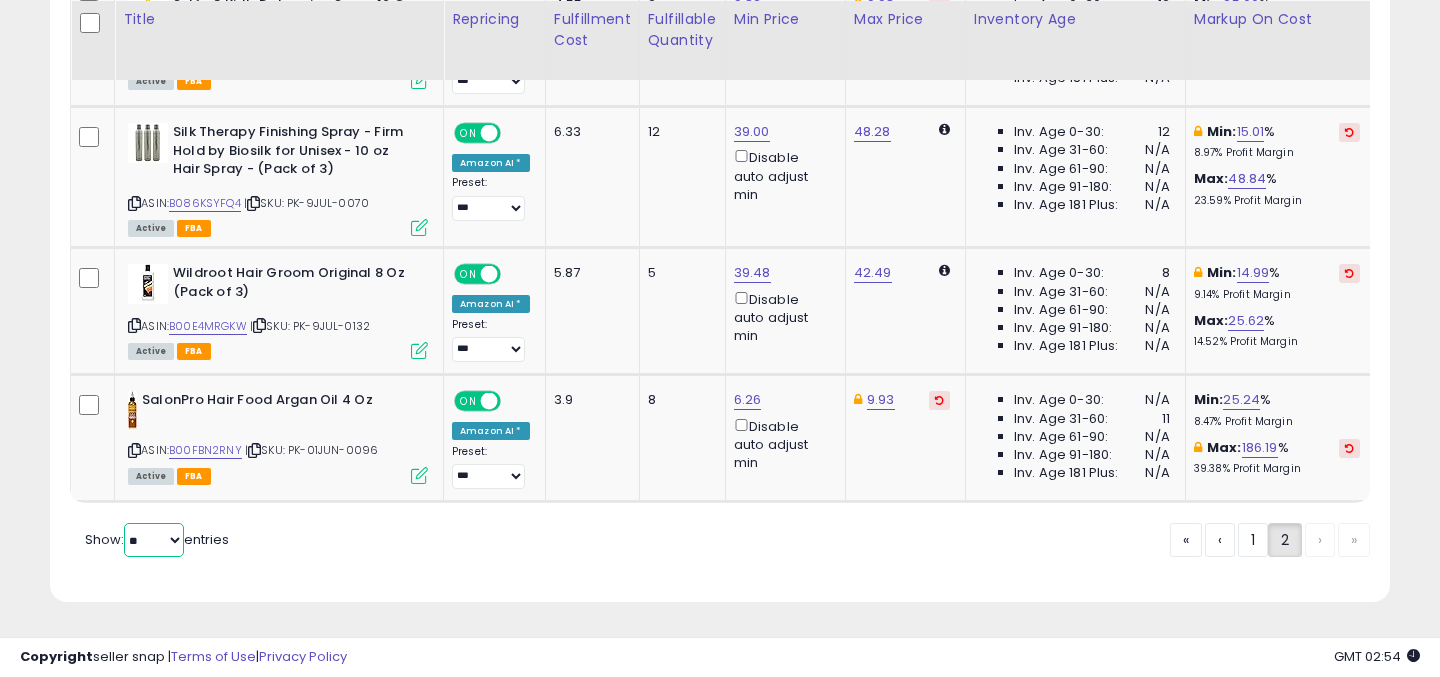 select on "**" 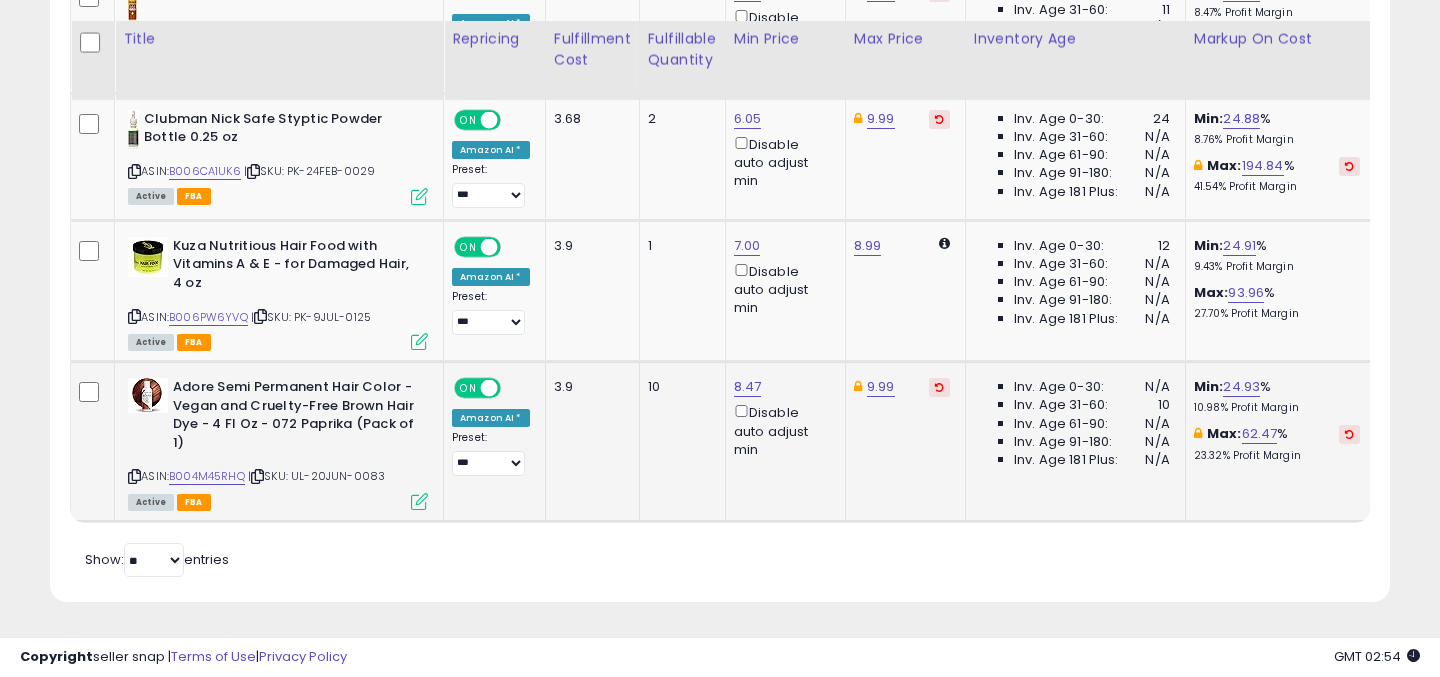 click on "10" 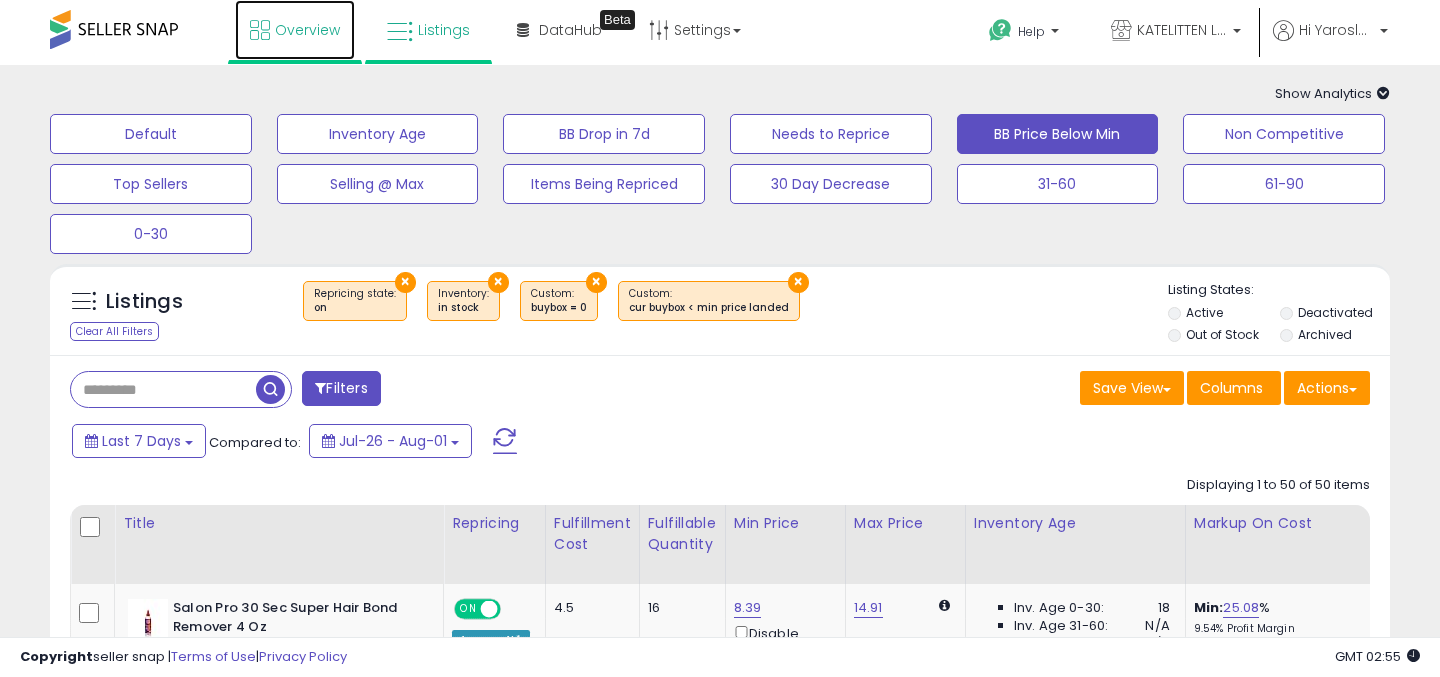 click on "Overview" at bounding box center (307, 30) 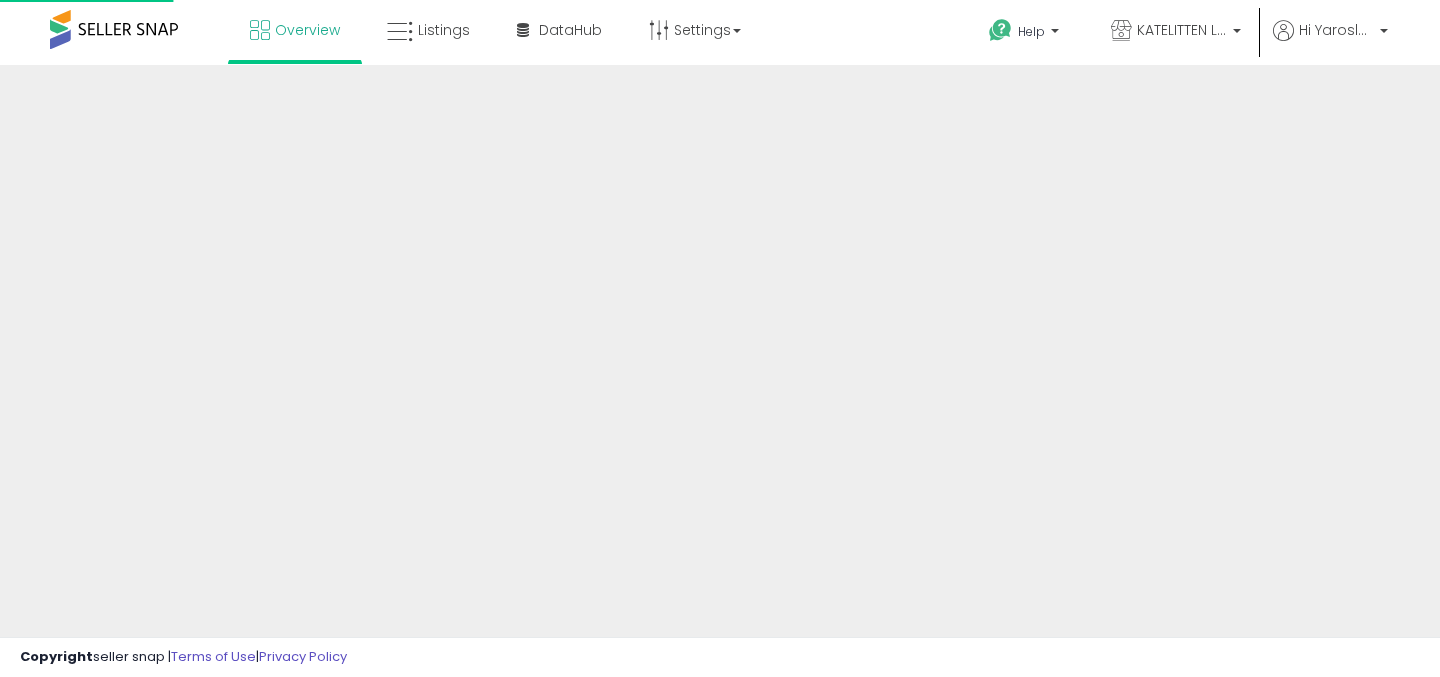scroll, scrollTop: 0, scrollLeft: 0, axis: both 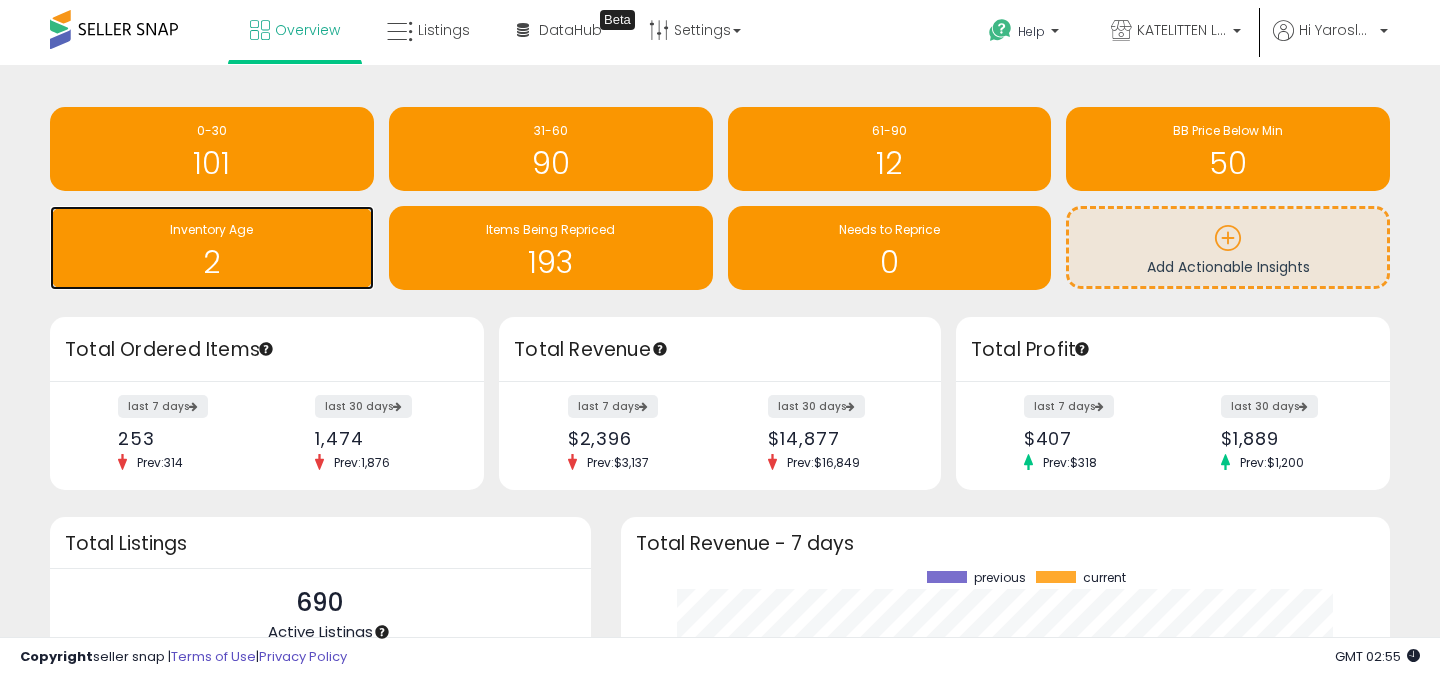 click on "2" at bounding box center [212, 262] 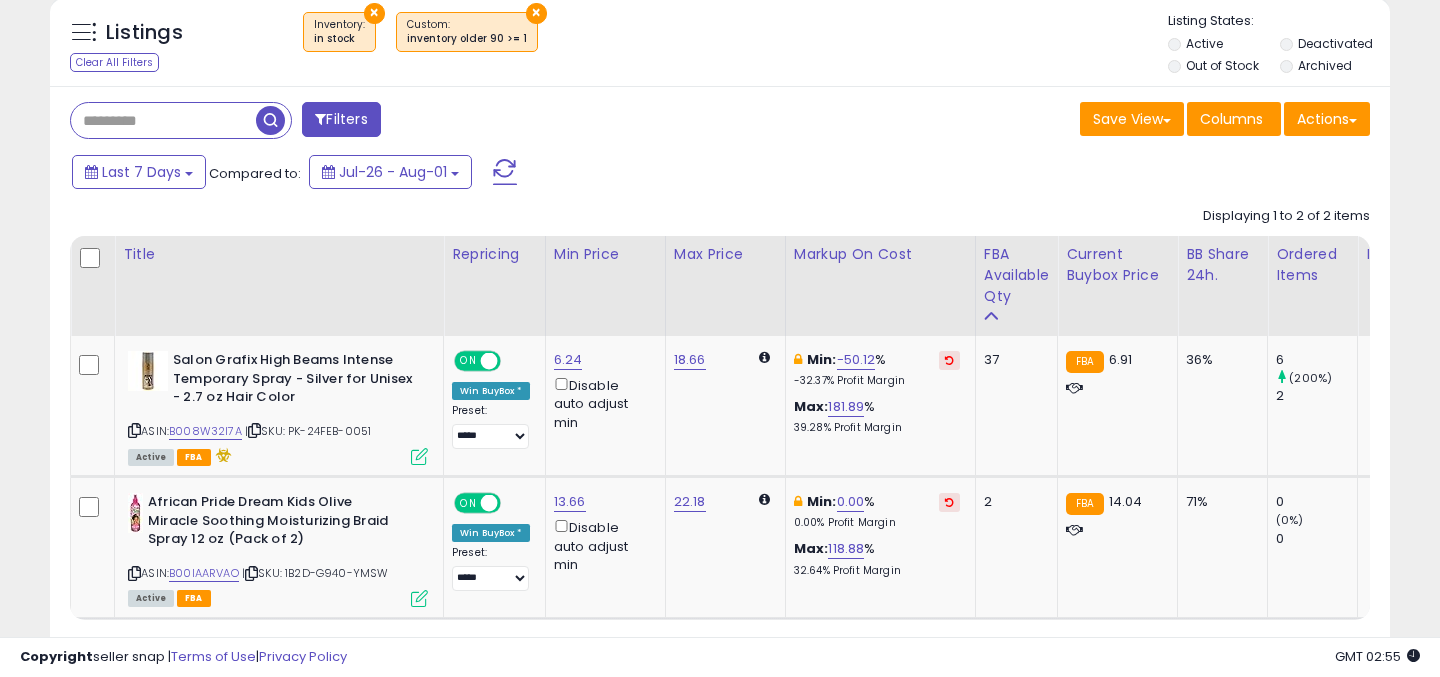 scroll, scrollTop: 368, scrollLeft: 0, axis: vertical 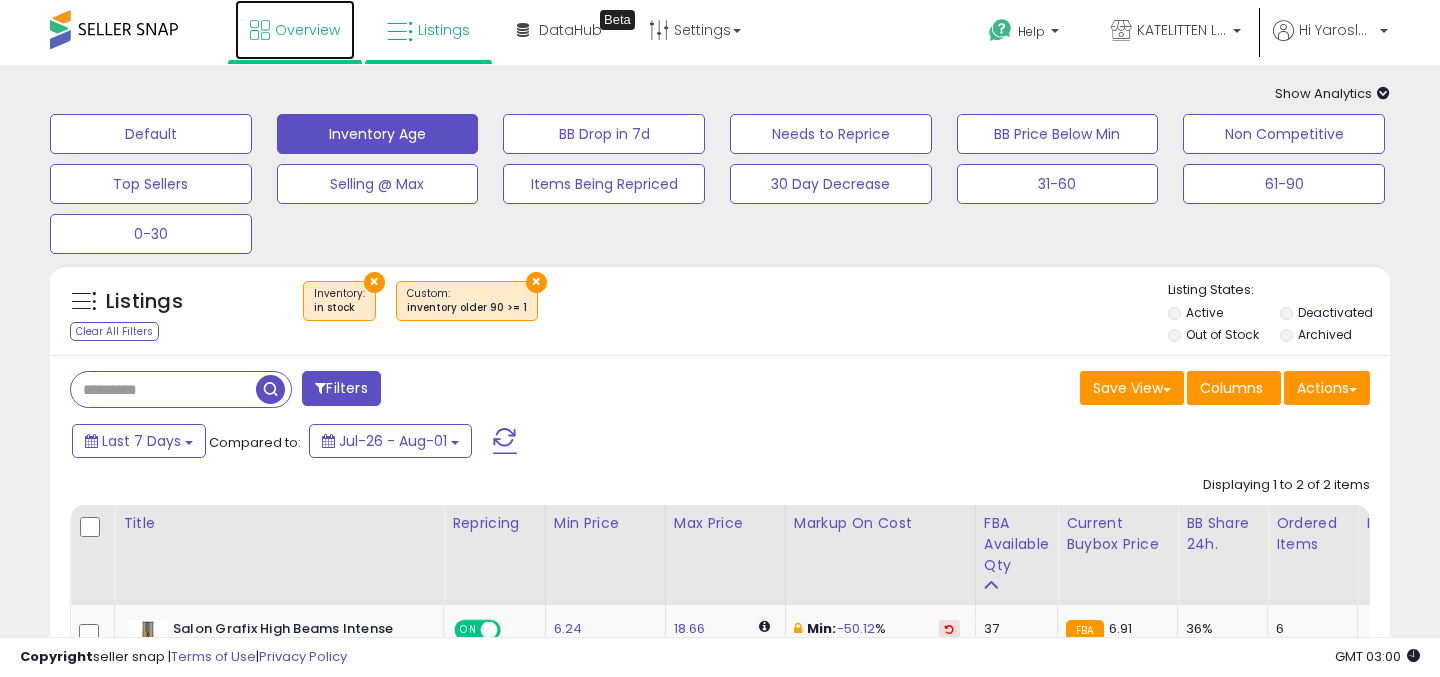 click on "Overview" at bounding box center (307, 30) 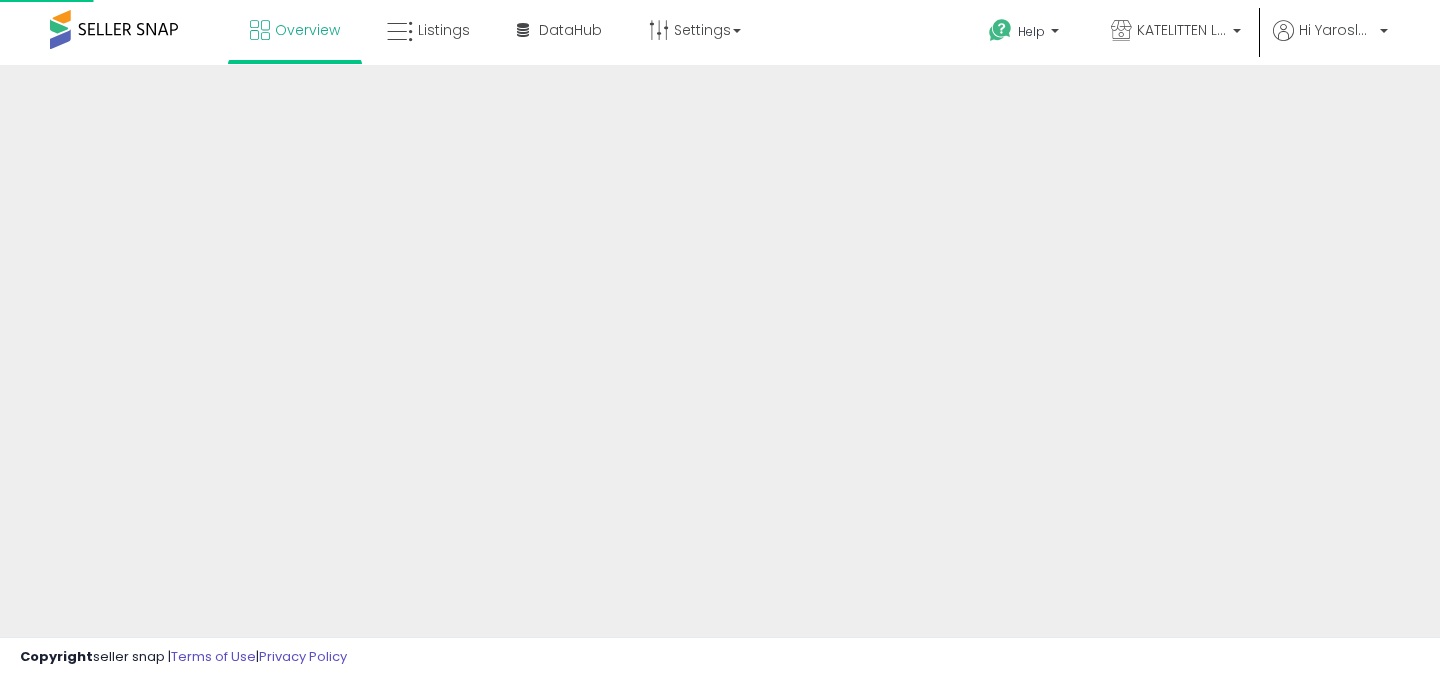 scroll, scrollTop: 0, scrollLeft: 0, axis: both 